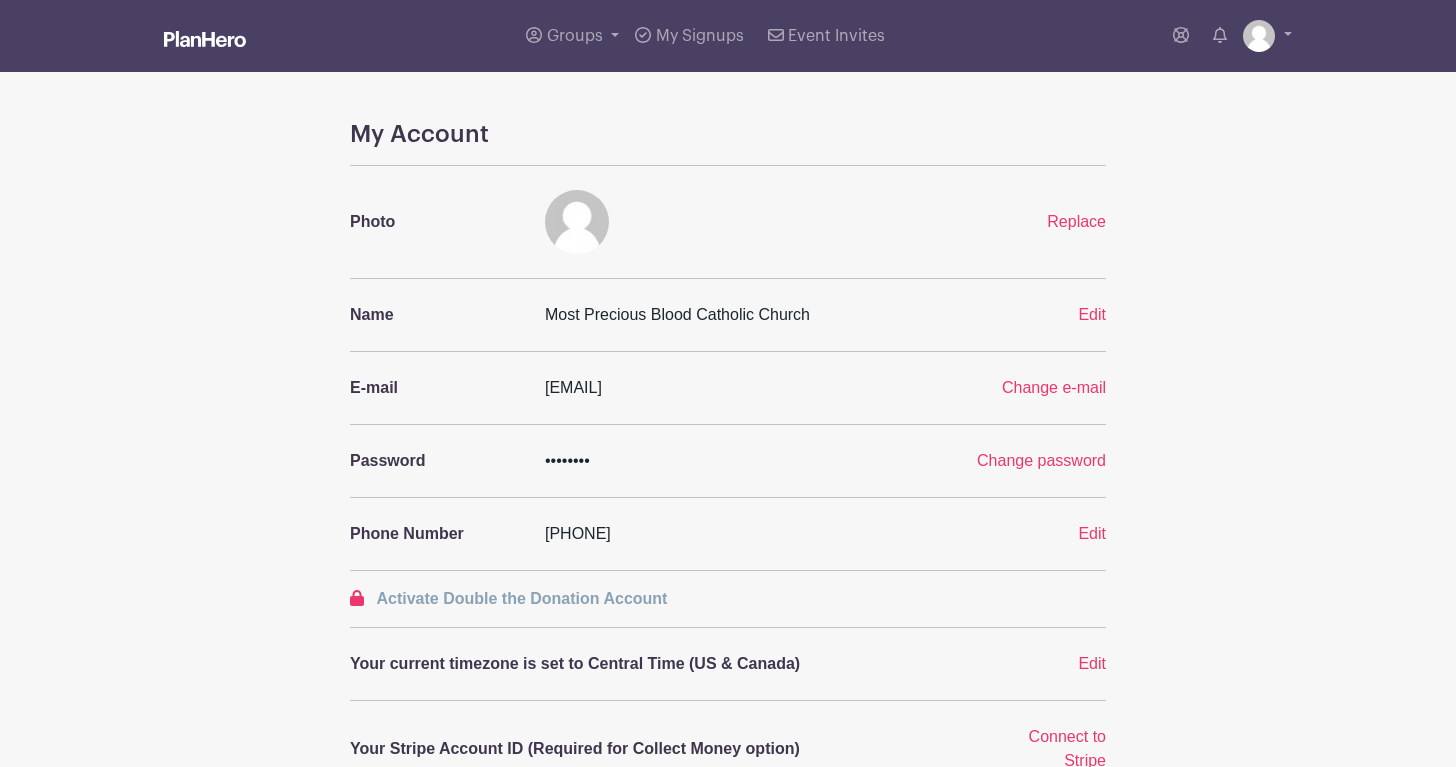 scroll, scrollTop: 0, scrollLeft: 0, axis: both 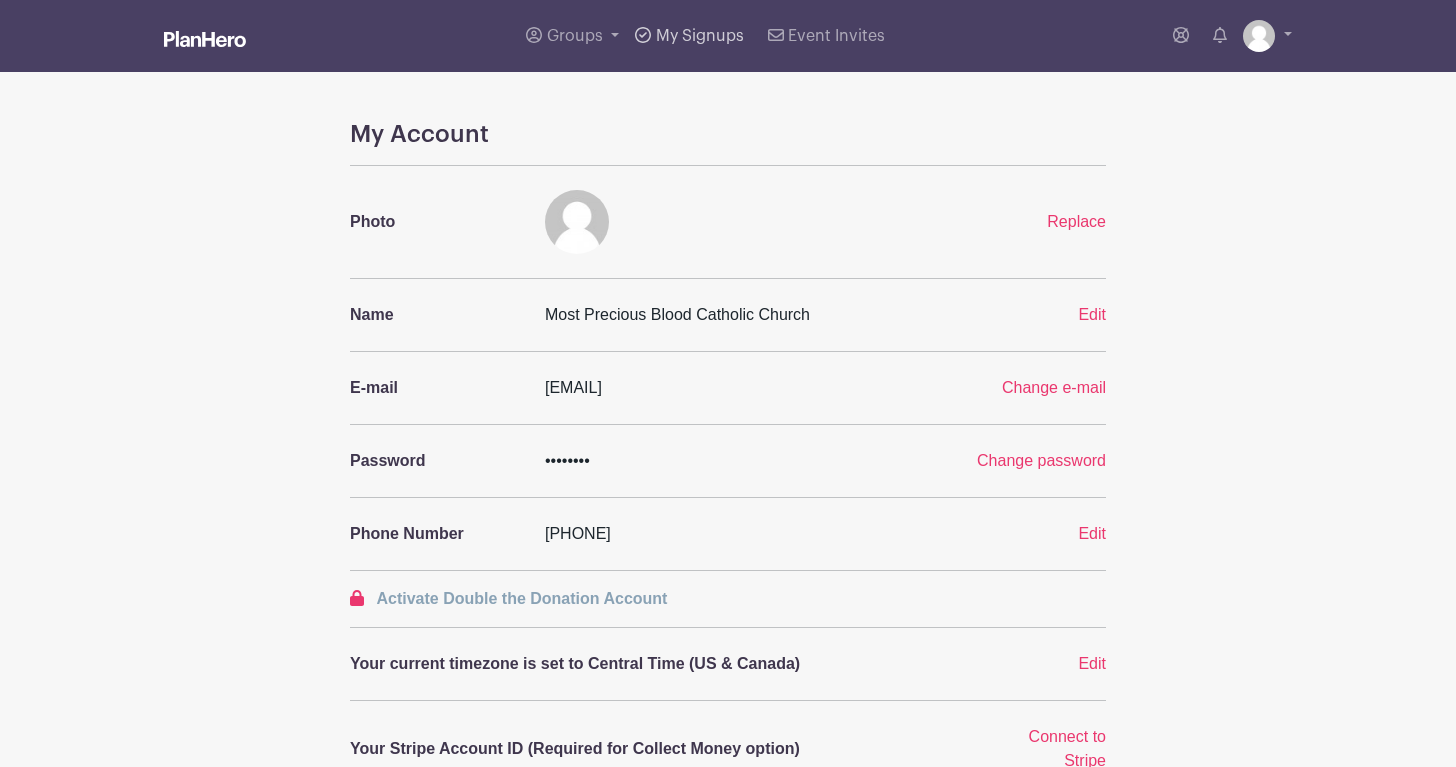 click on "My Signups" at bounding box center [700, 36] 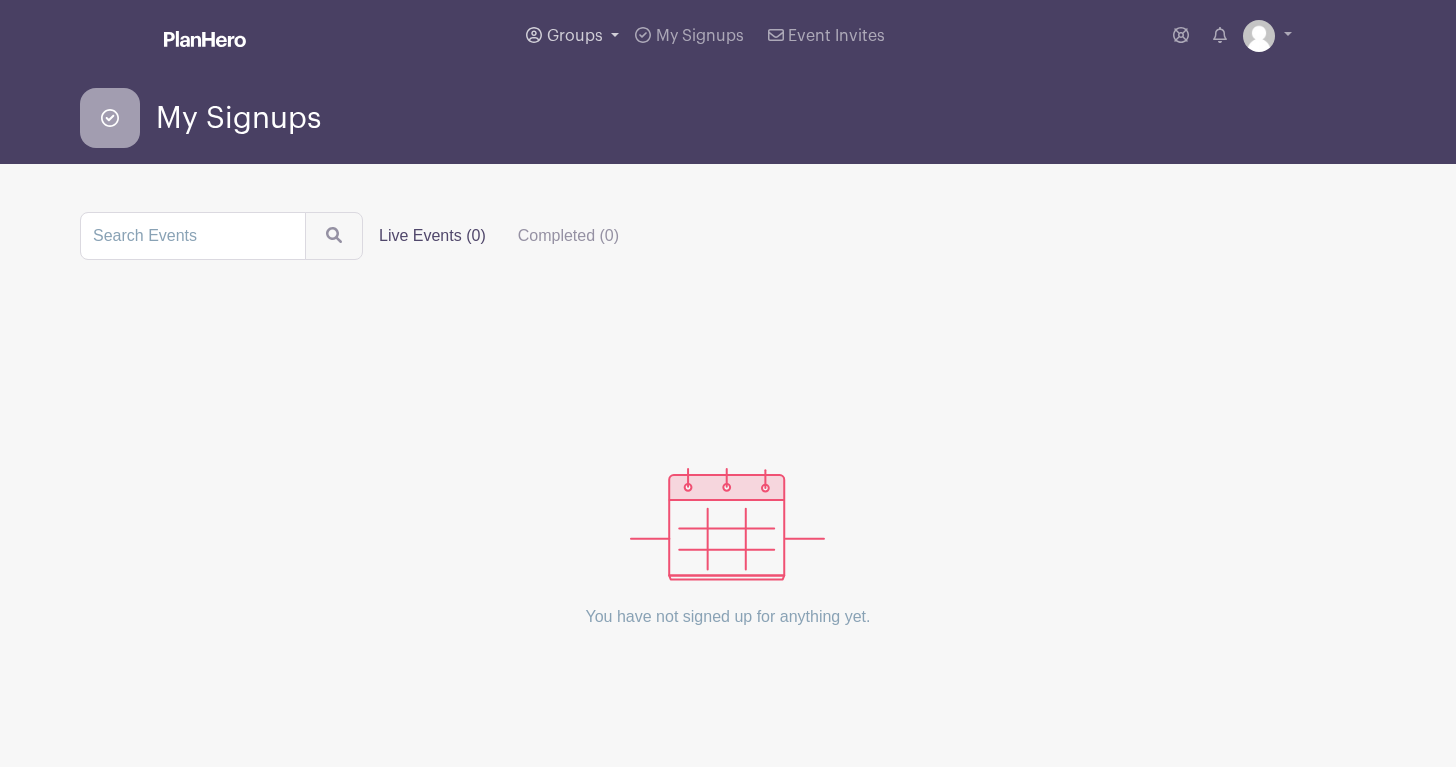 click on "Groups" at bounding box center [575, 36] 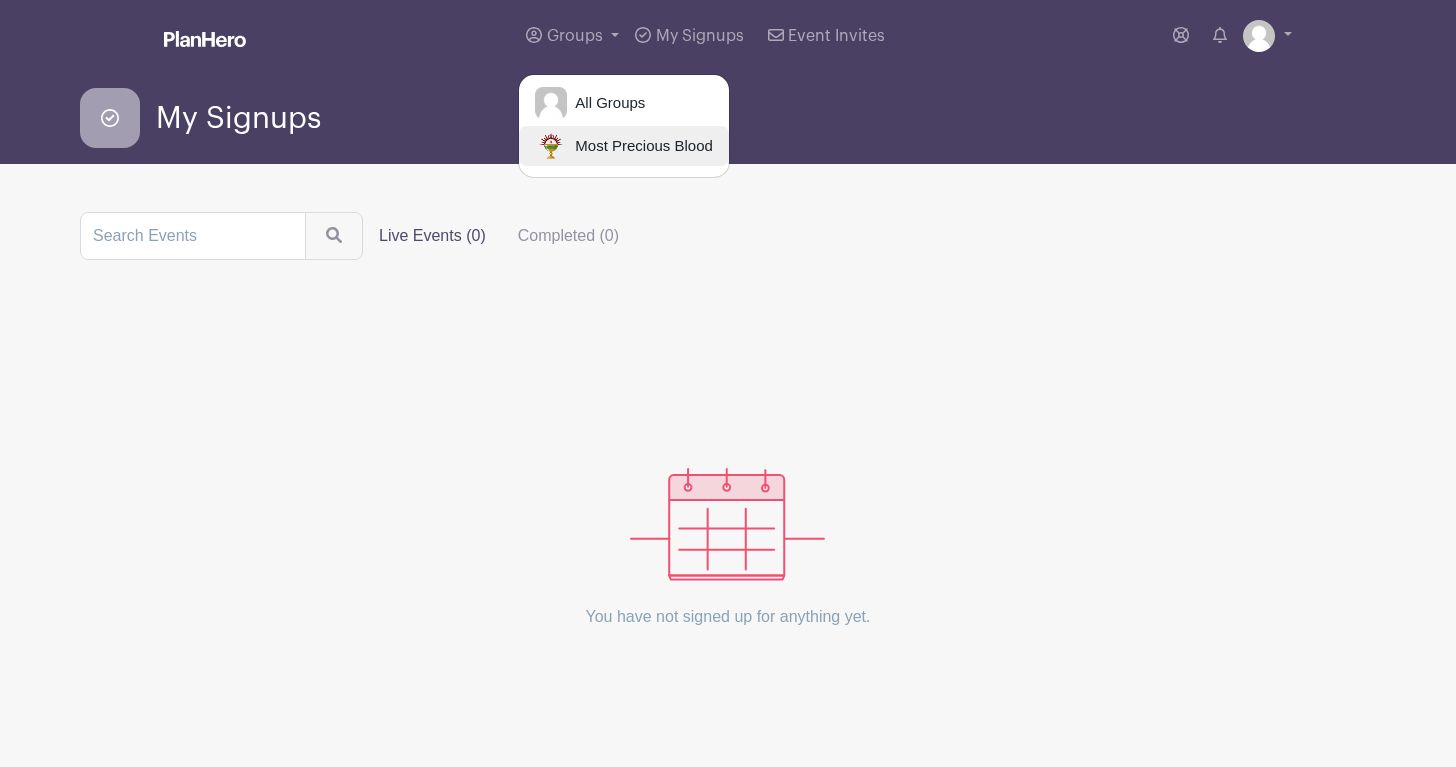 click on "Most Precious Blood" at bounding box center [640, 146] 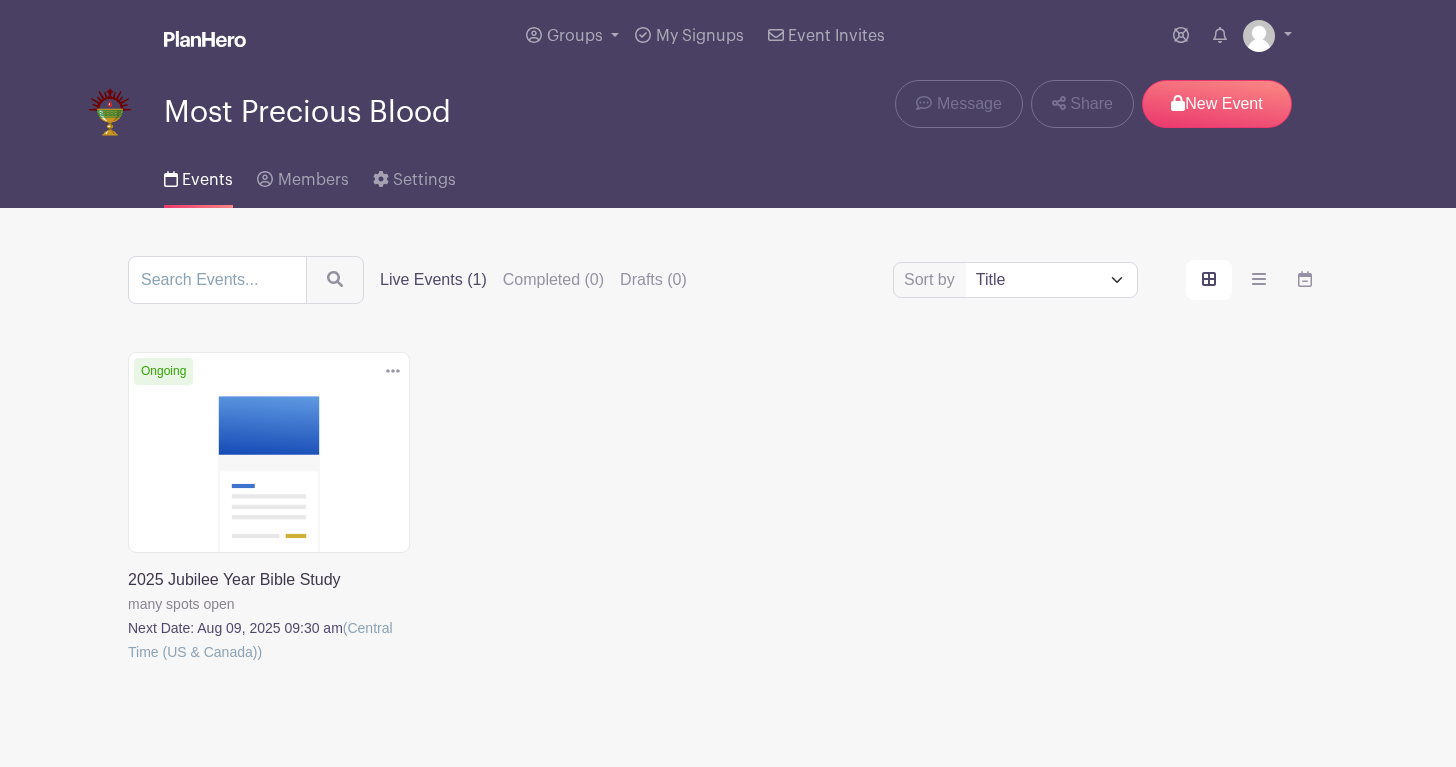 click at bounding box center [128, 664] 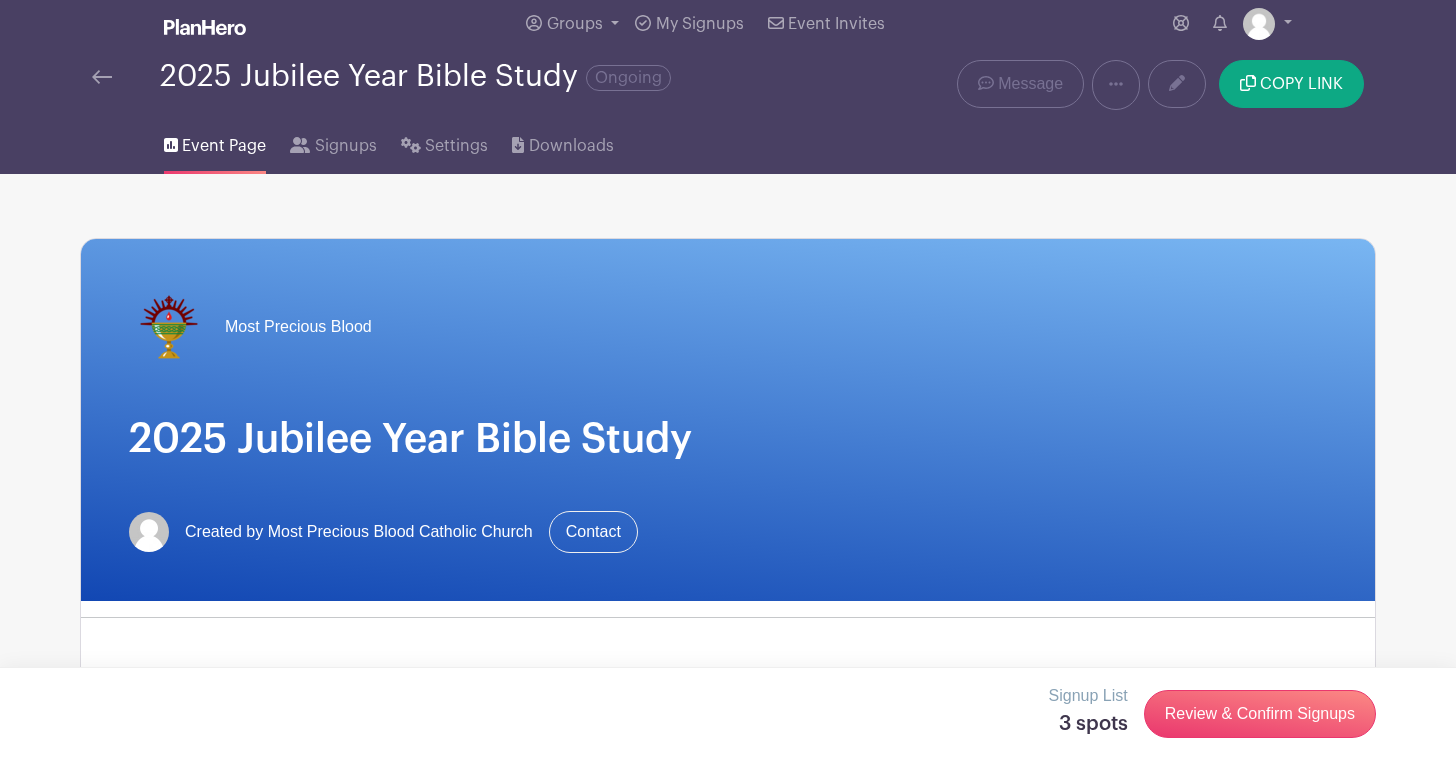scroll, scrollTop: 0, scrollLeft: 0, axis: both 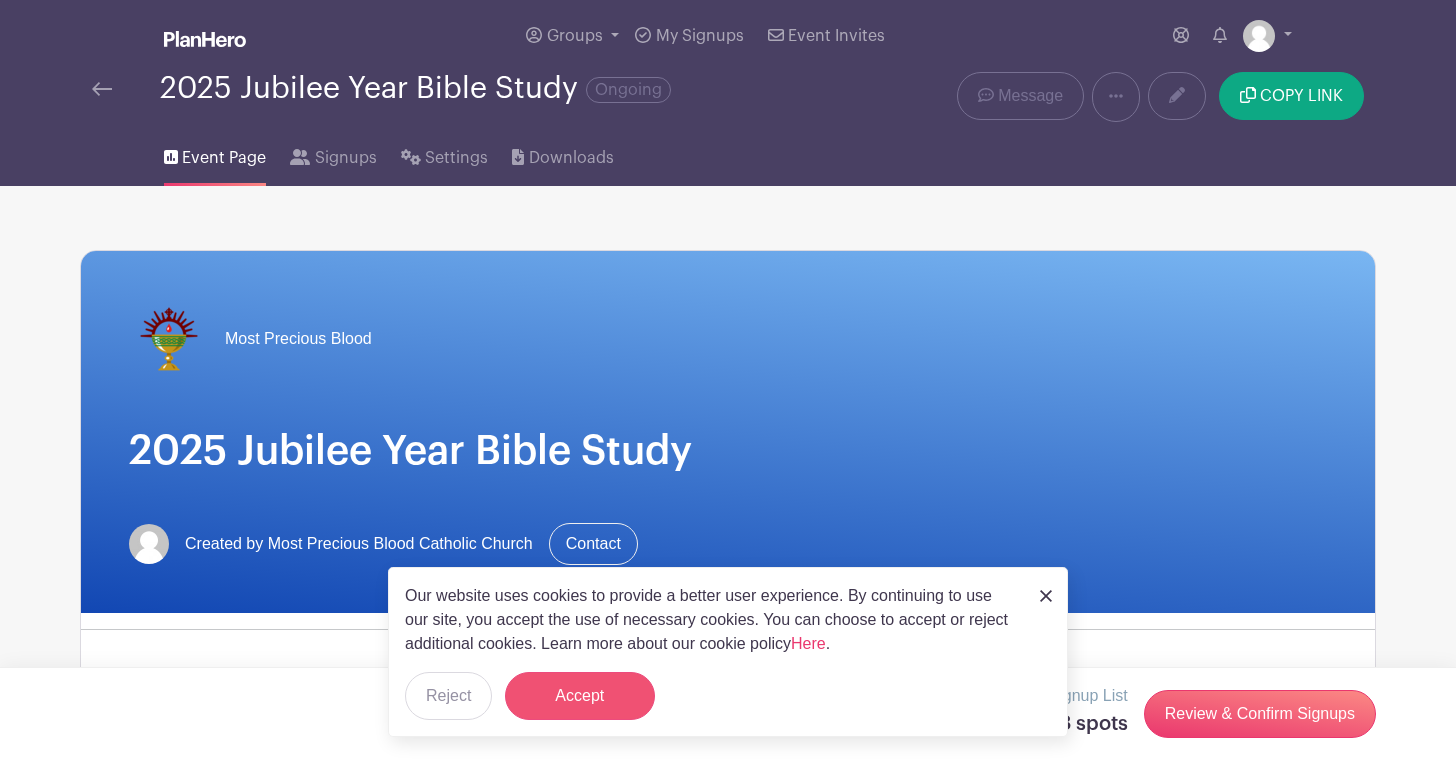 click on "Accept" at bounding box center (580, 696) 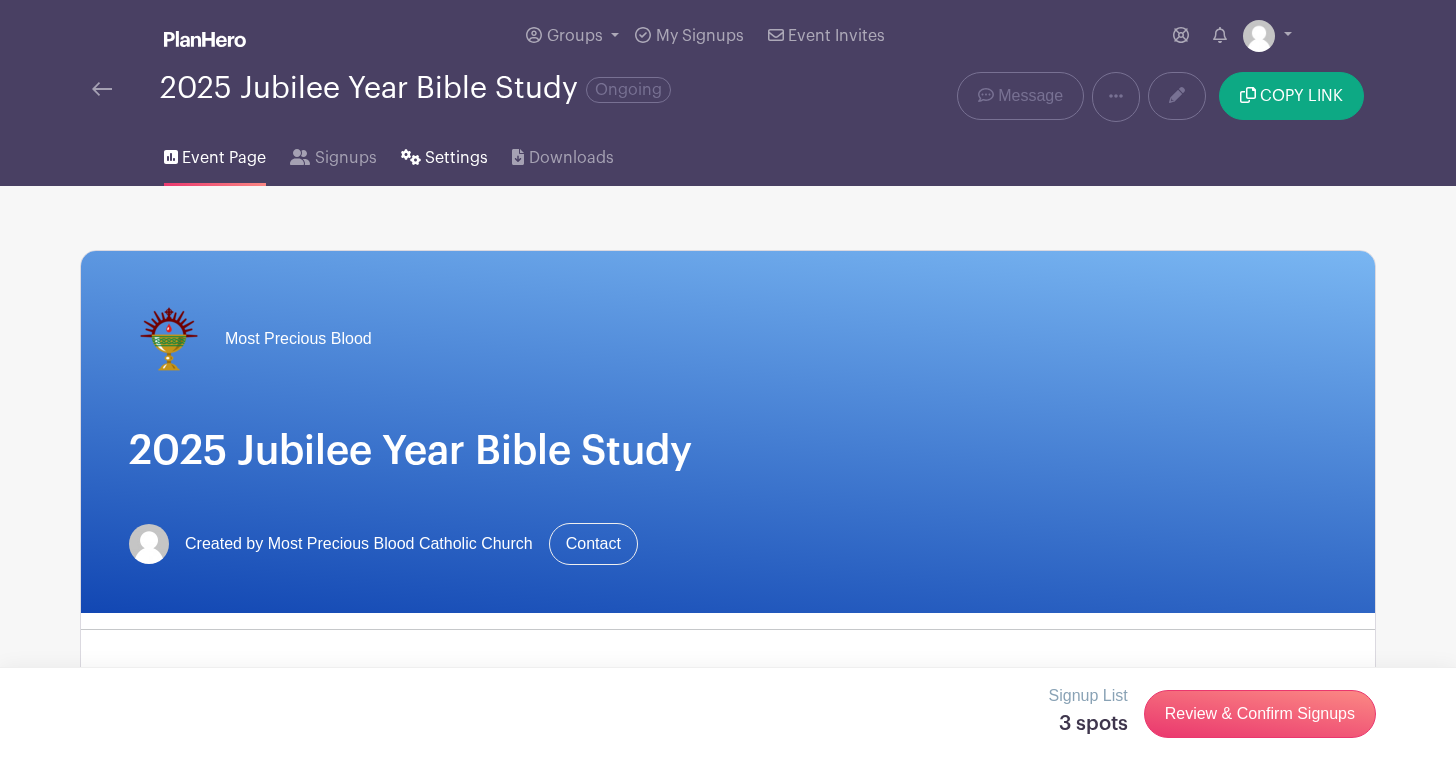 click 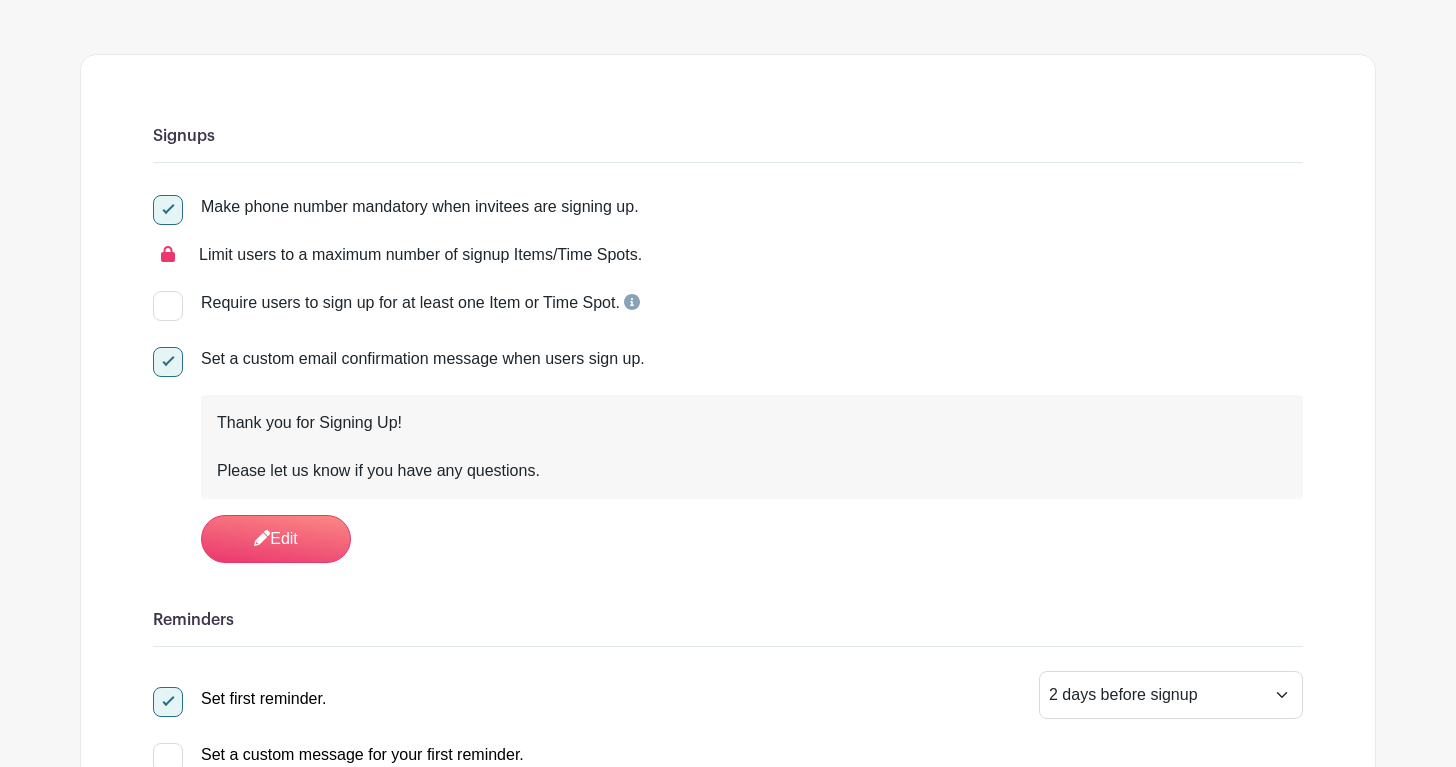 scroll, scrollTop: 0, scrollLeft: 0, axis: both 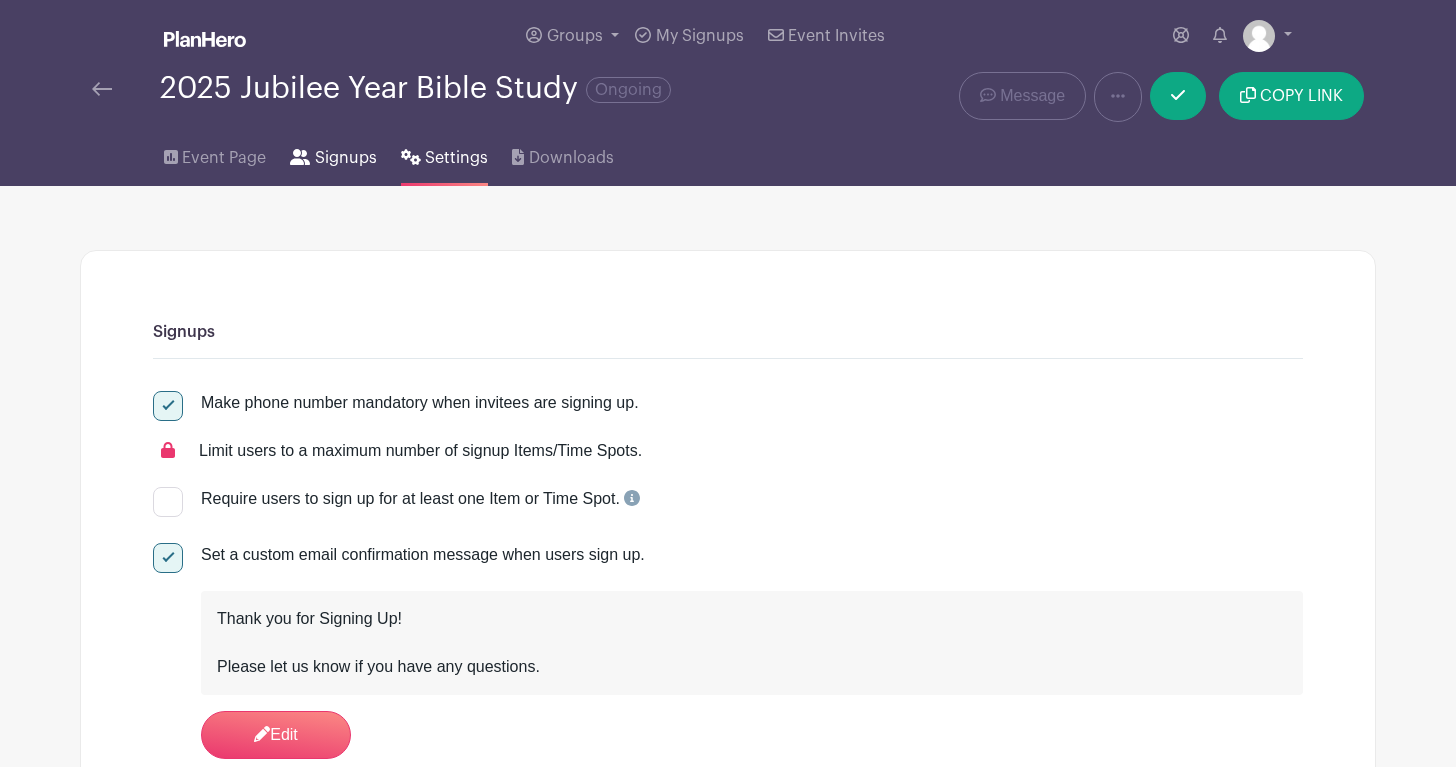 click on "Signups" at bounding box center (346, 158) 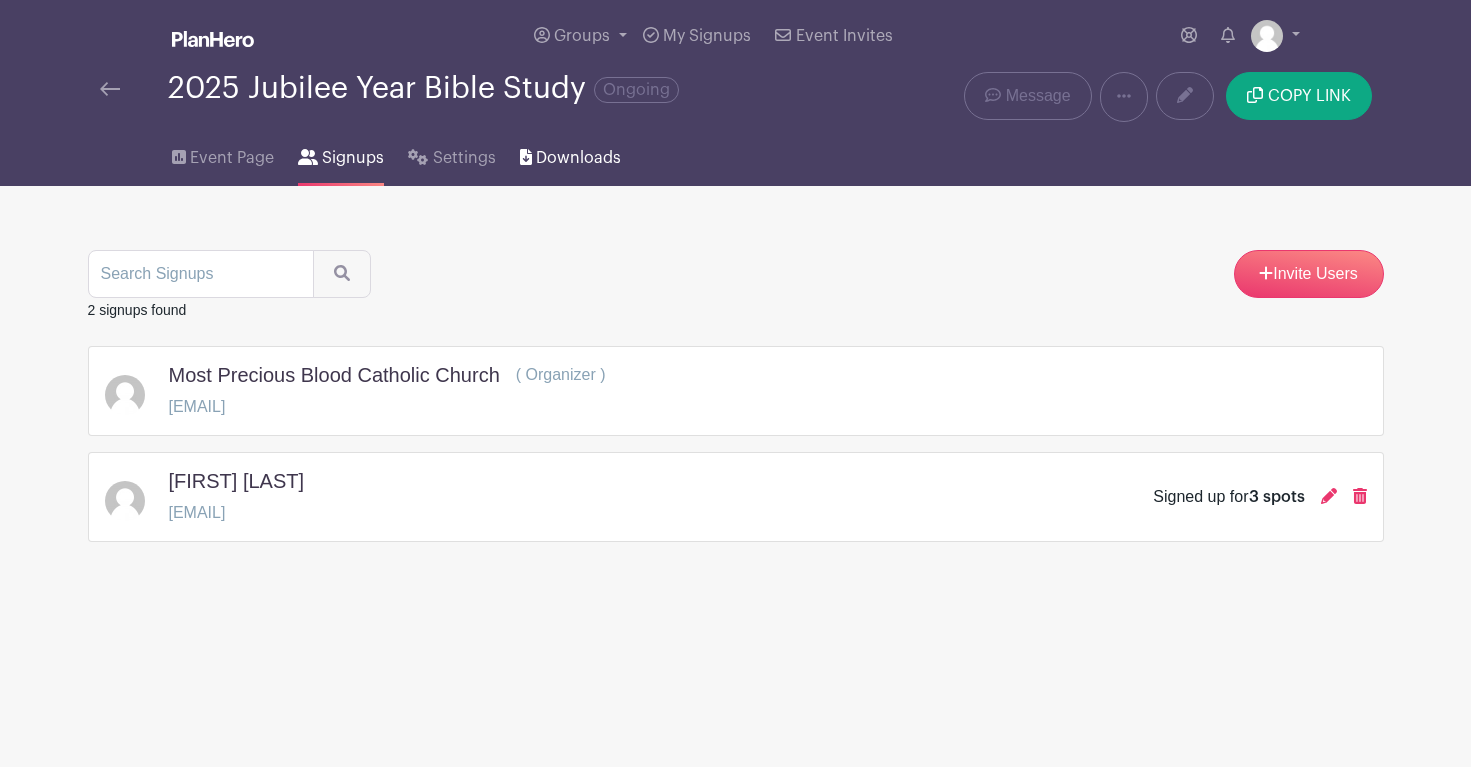click on "Downloads" at bounding box center [578, 158] 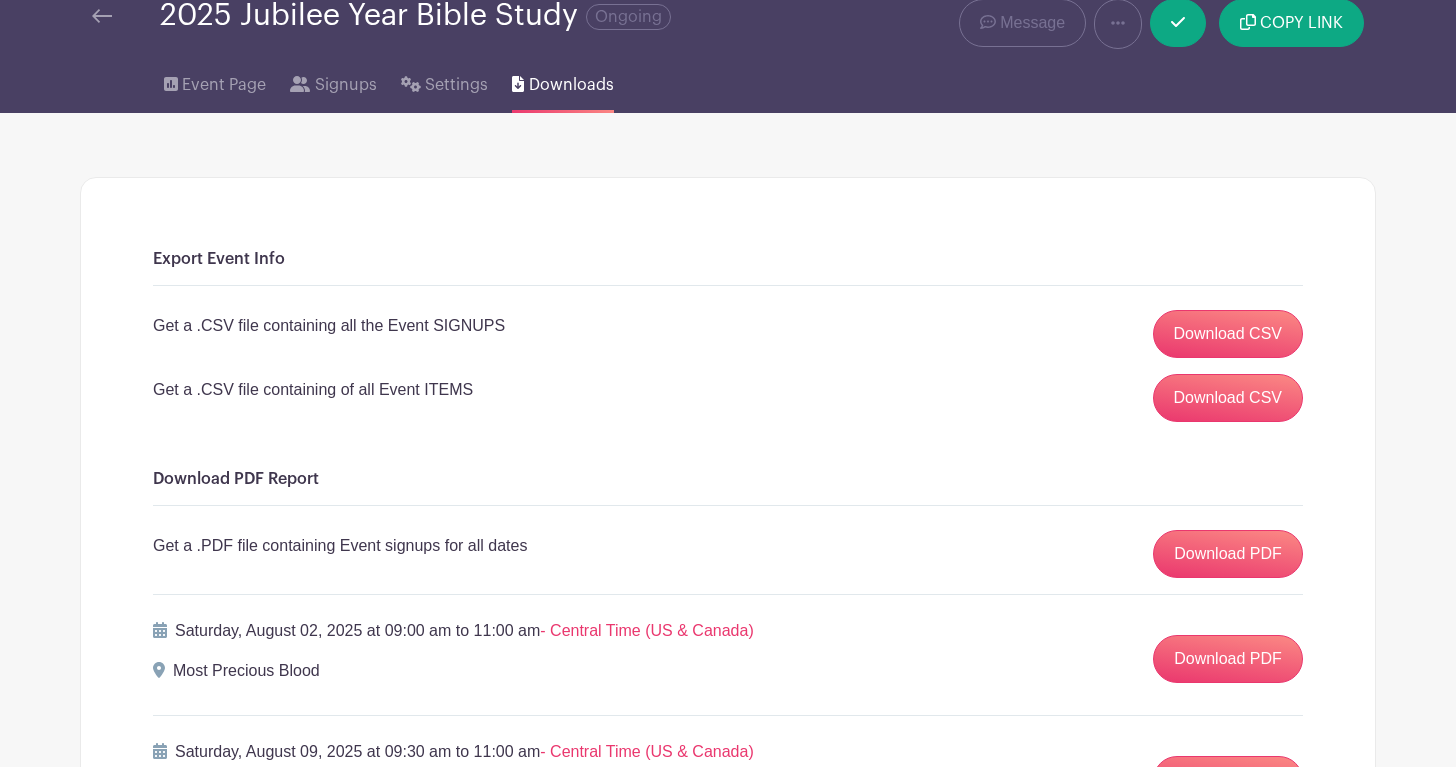 scroll, scrollTop: 0, scrollLeft: 0, axis: both 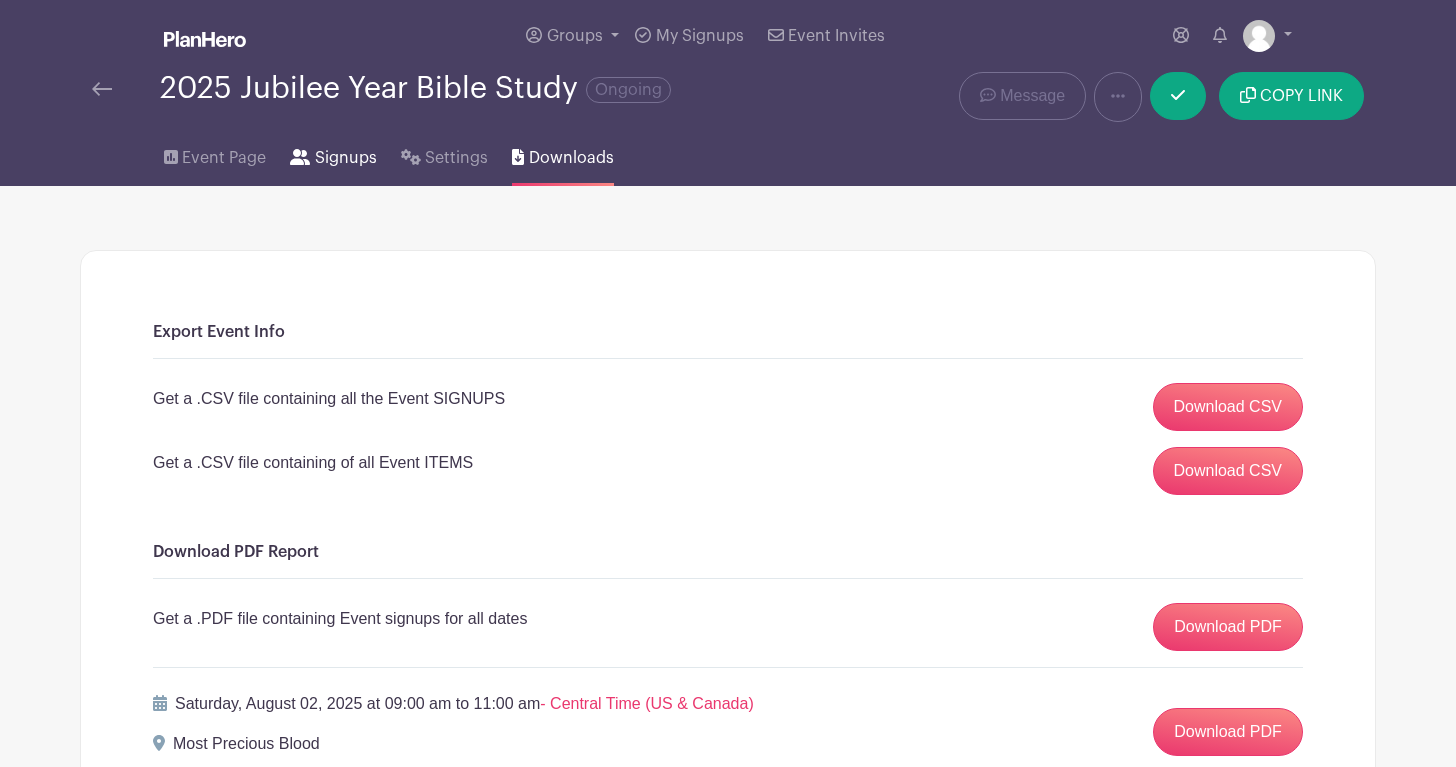 click on "Signups" at bounding box center (346, 158) 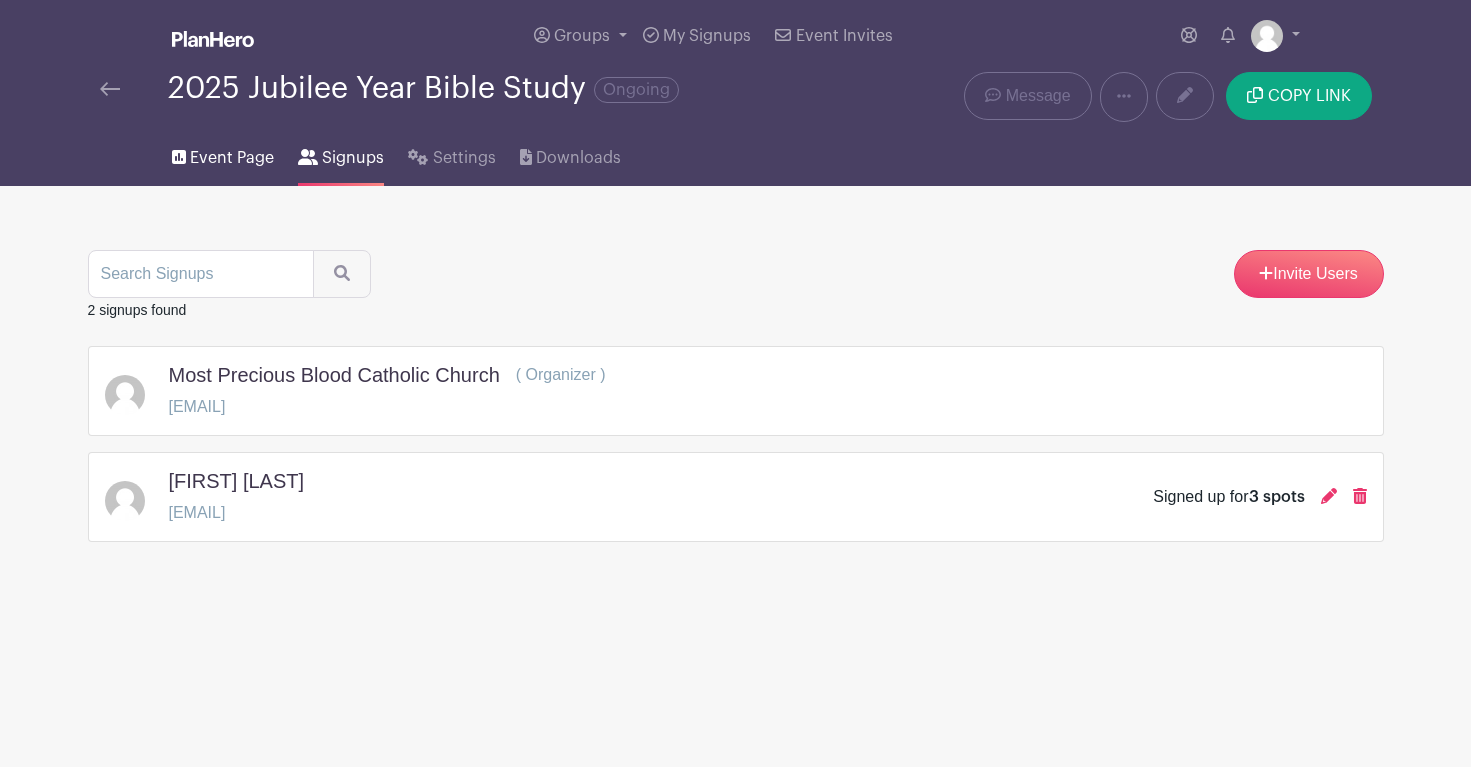 click on "Event Page" at bounding box center (232, 158) 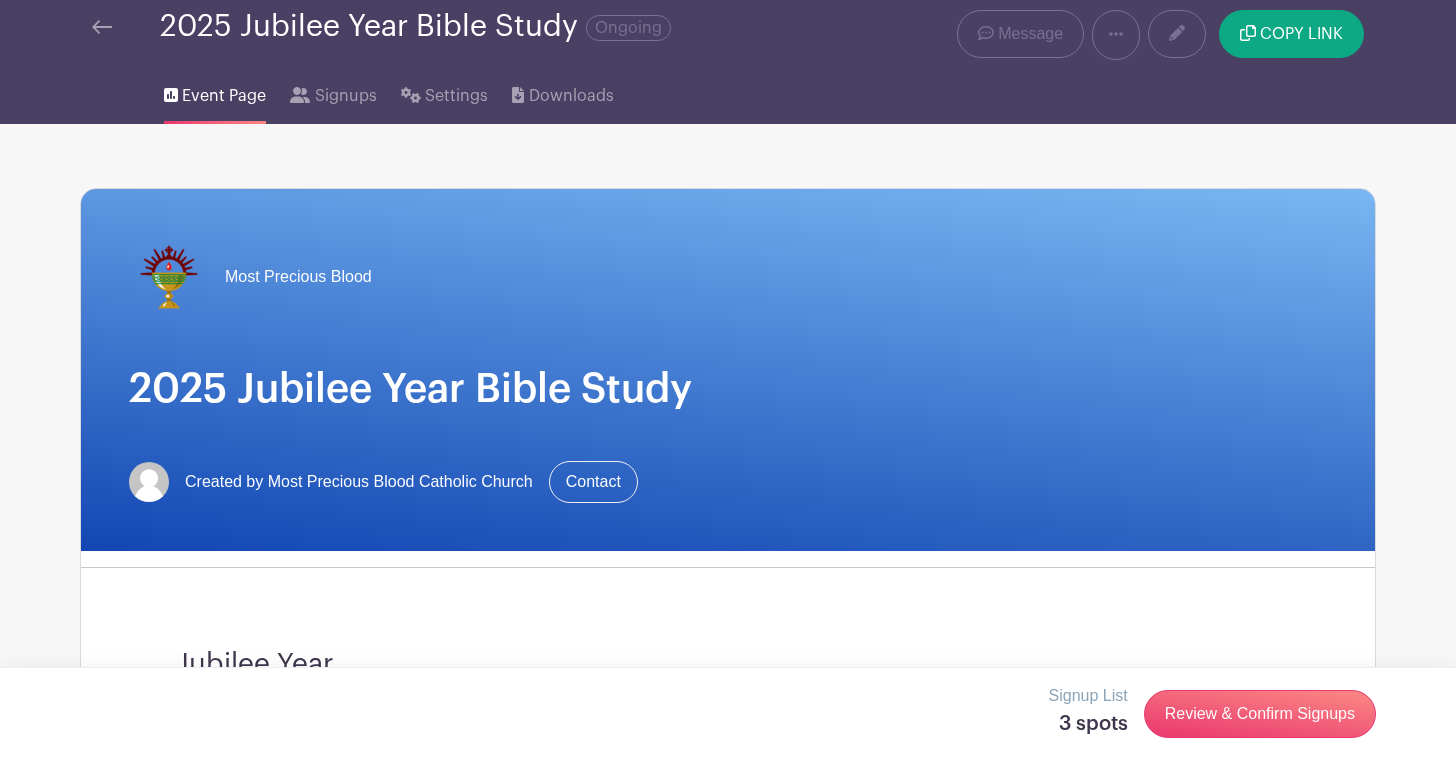 scroll, scrollTop: 218, scrollLeft: 0, axis: vertical 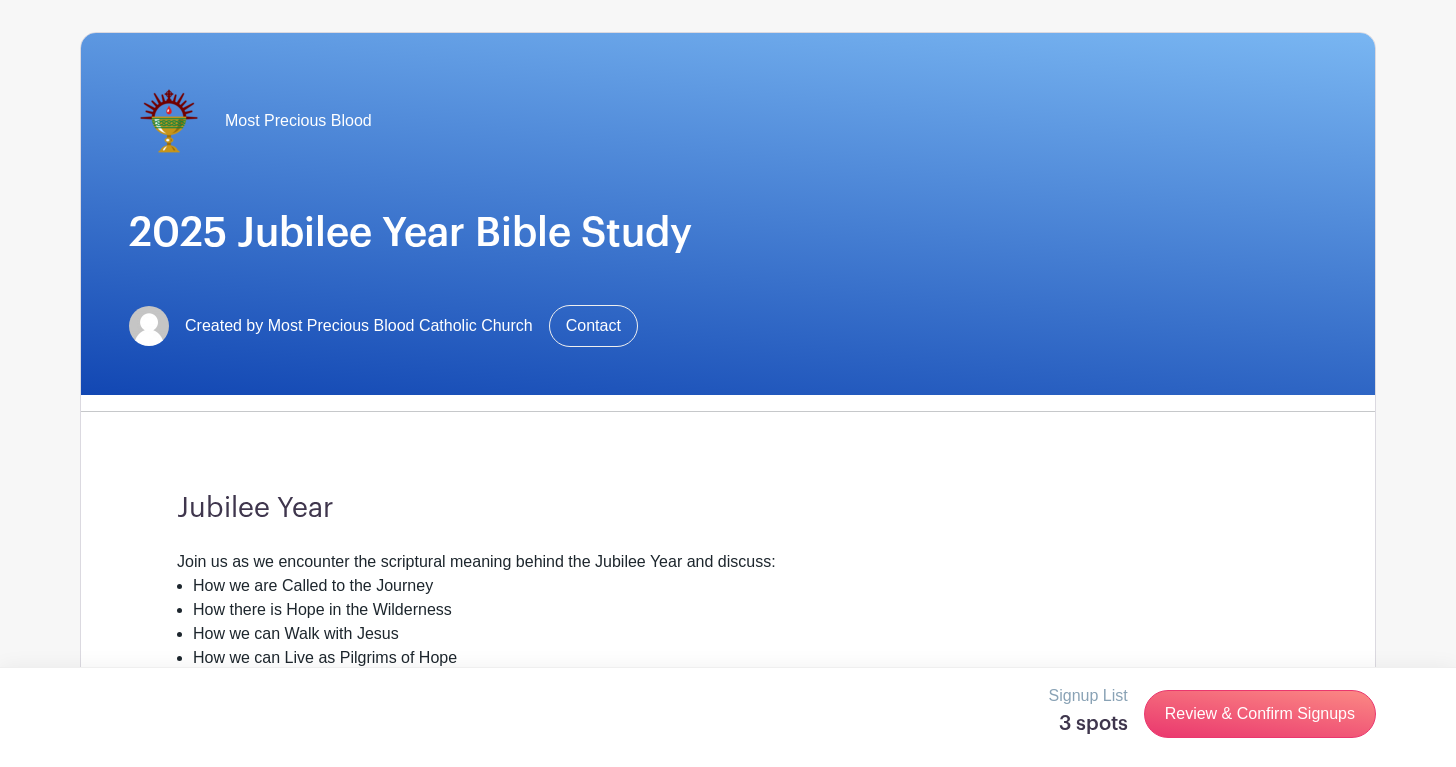 click on "Most Precious Blood
2025 Jubilee Year Bible Study
Created by Most Precious Blood Catholic Church
Contact
Jubilee Year
Join us as we encounter the scriptural meaning behind the Jubilee Year and discuss:
How we are Called to the Journey
How there is Hope in the Wilderness
How we can Walk with Jesus
How we can Live as Pilgrims of Hope
We will use the NAB (New American Bible) and the Catechism of The Catholic Church (CCC) Everyone is welcome to attend! The 2025 Jubilee Year
Show More" at bounding box center (728, 493) 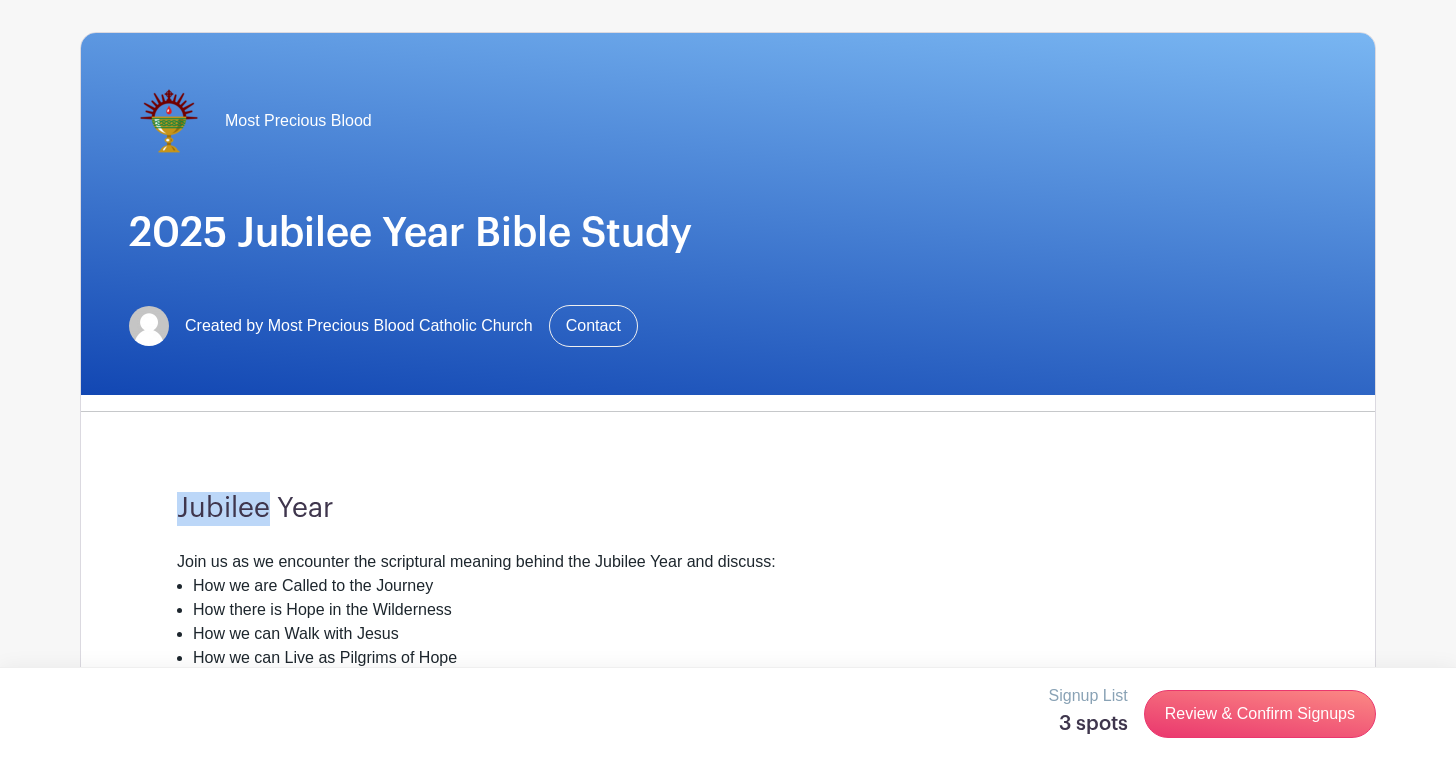 click on "Jubilee Year
Join us as we encounter the scriptural meaning behind the Jubilee Year and discuss:
How we are Called to the Journey
How there is Hope in the Wilderness
How we can Walk with Jesus
How we can Live as Pilgrims of Hope
We will use the NAB (New American Bible) and the Catechism of The Catholic Church (CCC) Everyone is welcome to attend! The 2025 Jubilee Year
The current Jubilee year, designated as the "2025 Jubilee - Pilgrims of Hope", was inaugurated on December 24, 2024, by Pope Francis. The theme emphasizes the journey of faith and the significance of hope in navigating life's challenges. Pope Francis has encouraged various acts of hope during this Jubilee year, including peacemaking, welcoming migrants, openness to life, and debt forgiveness, particularly for the impoverished nations. It also marks the 1700th anniversary of the Council of Nicaea, which affirmed the divinity of Jesus Christ." at bounding box center [728, 691] 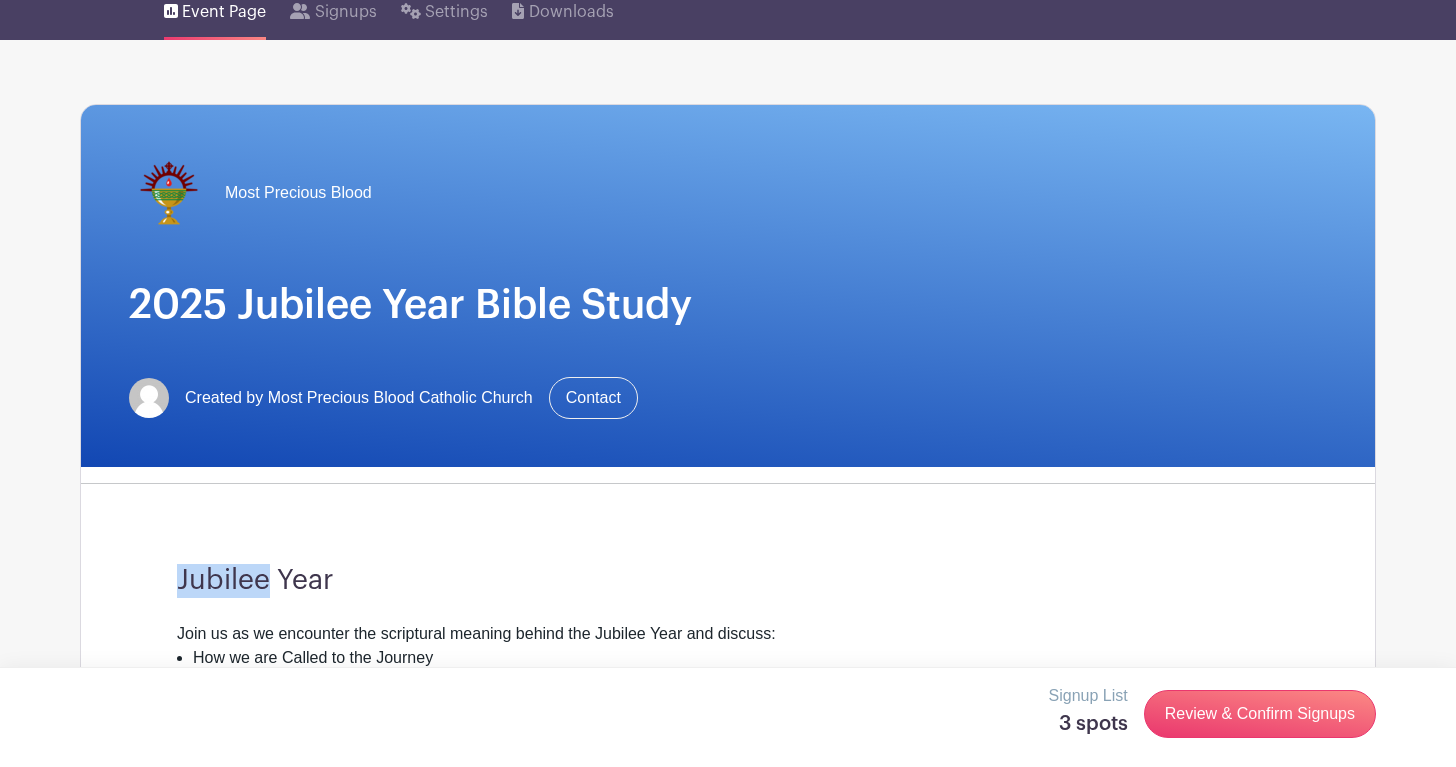 scroll, scrollTop: 295, scrollLeft: 0, axis: vertical 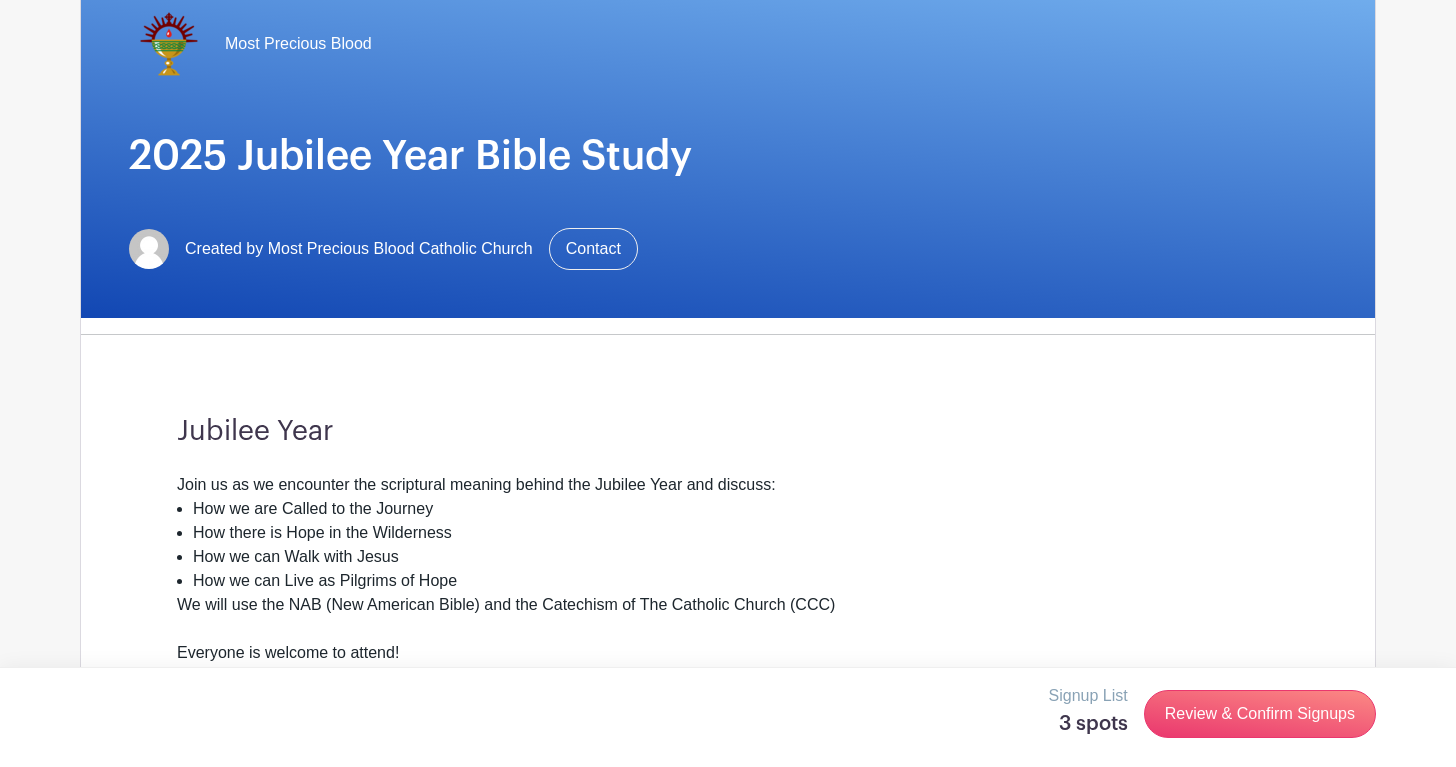 click on "How we can Live as Pilgrims of Hope" at bounding box center (736, 581) 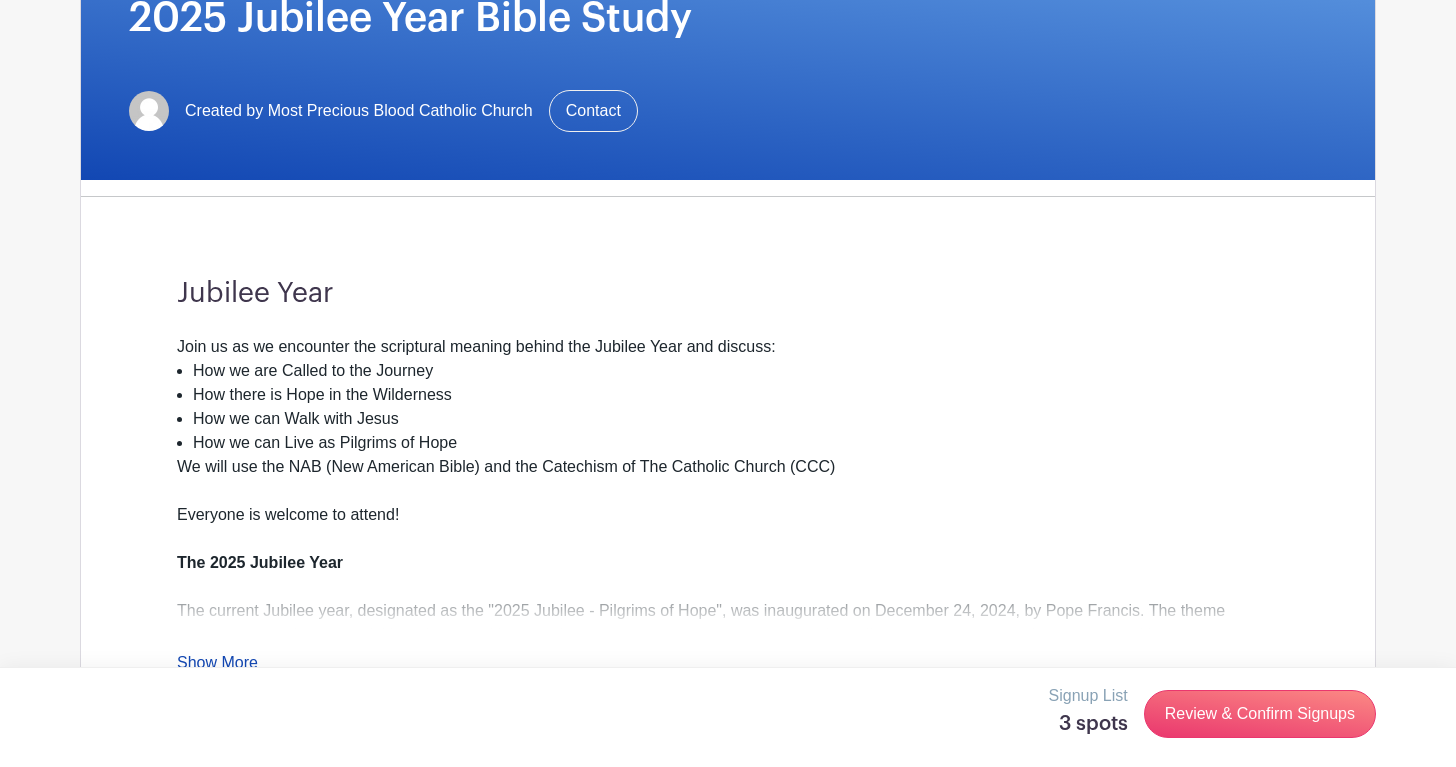 scroll, scrollTop: 162, scrollLeft: 0, axis: vertical 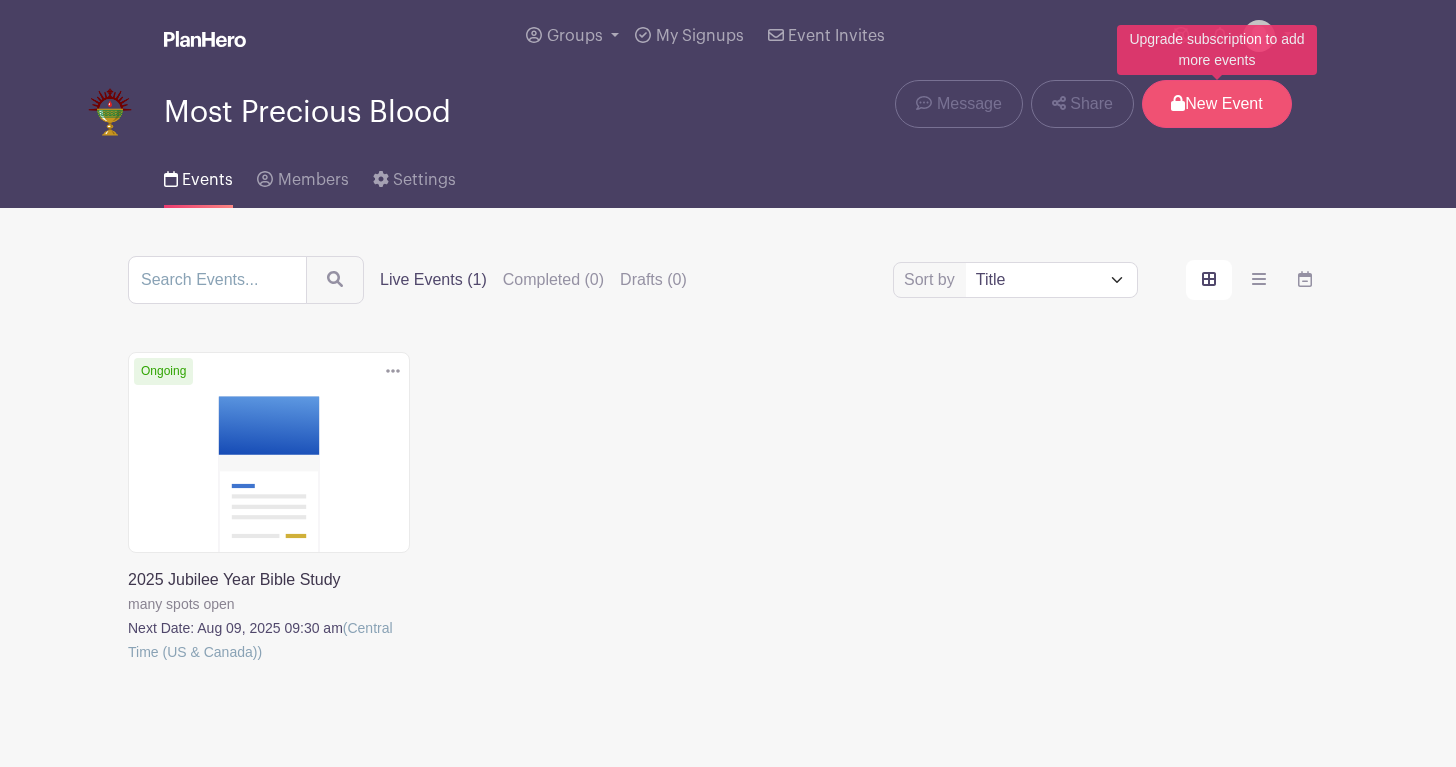 click on "New Event" at bounding box center [1217, 104] 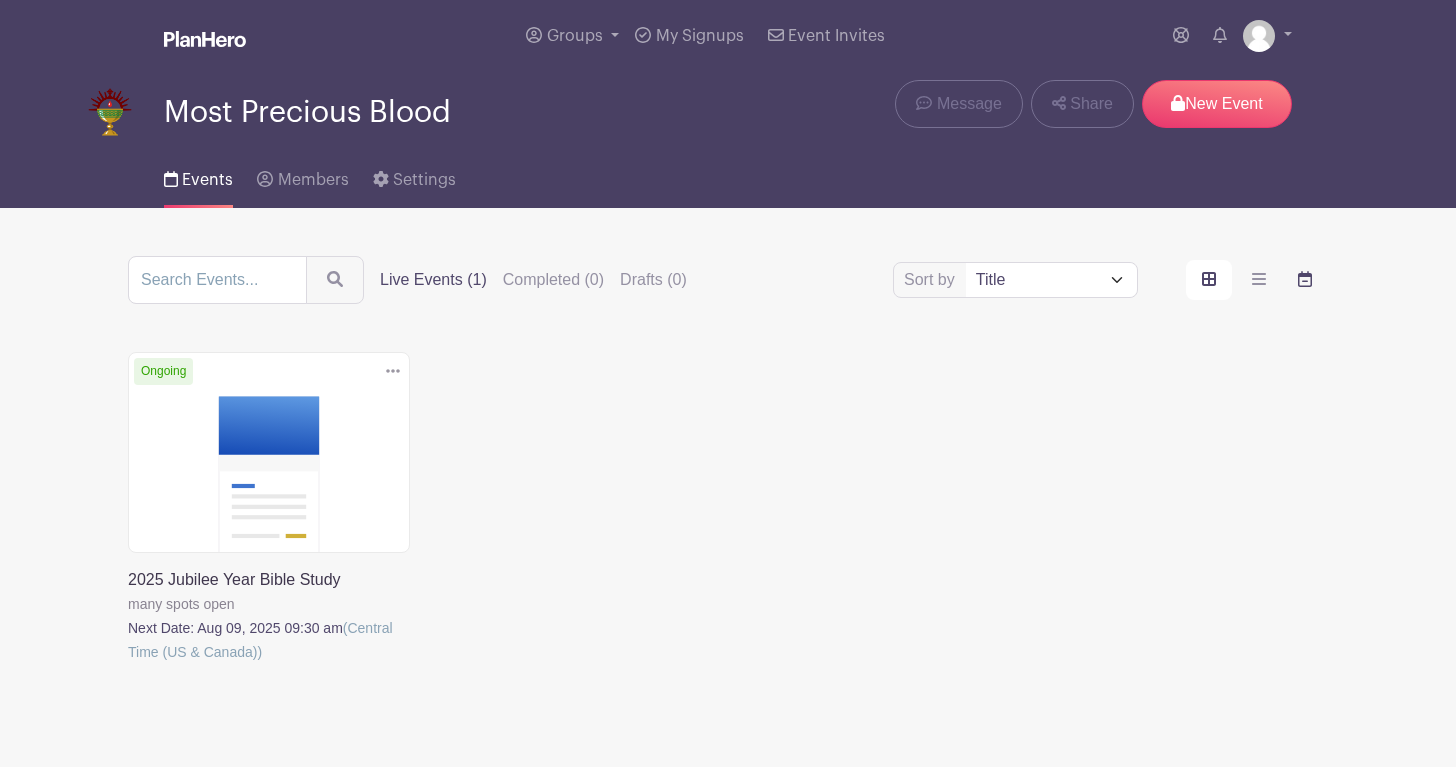 click at bounding box center [1305, 280] 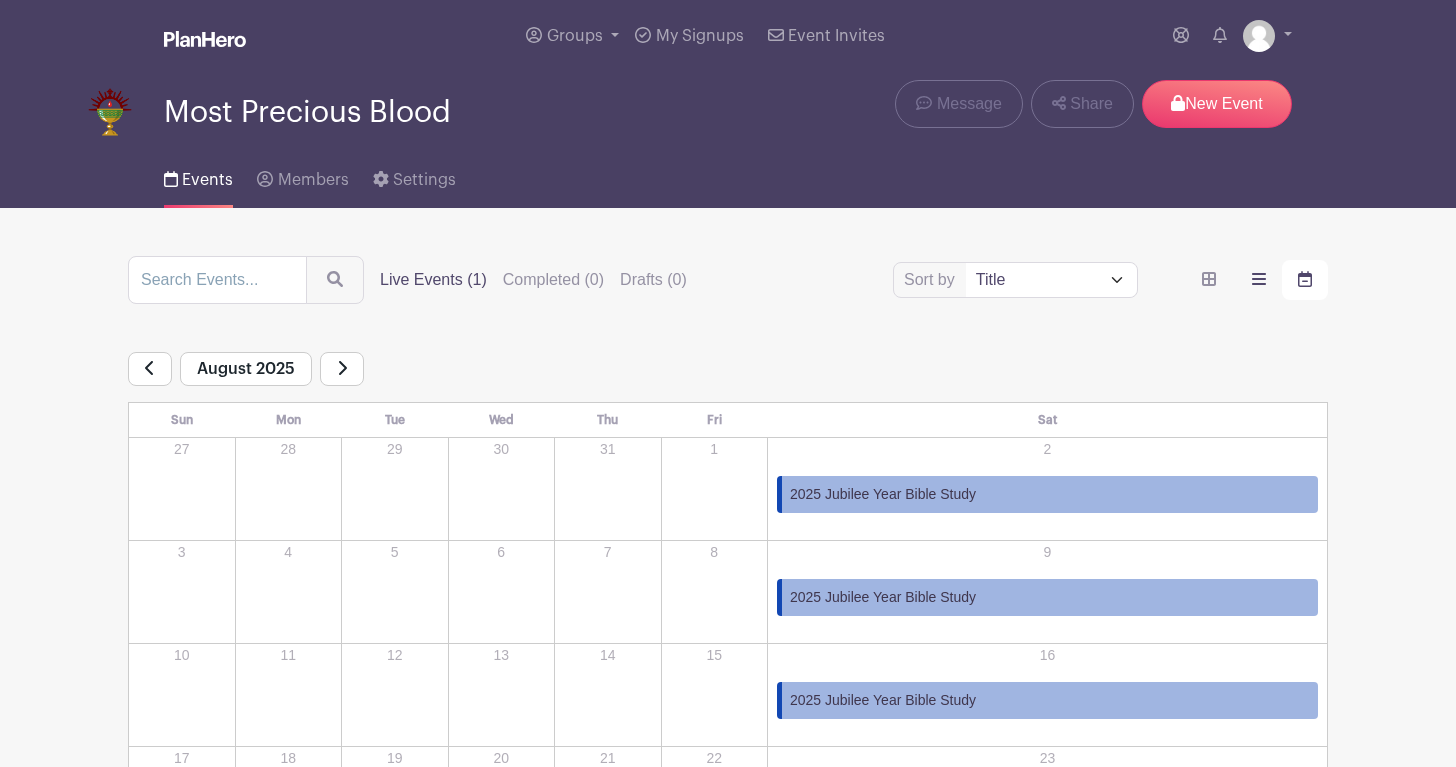 click 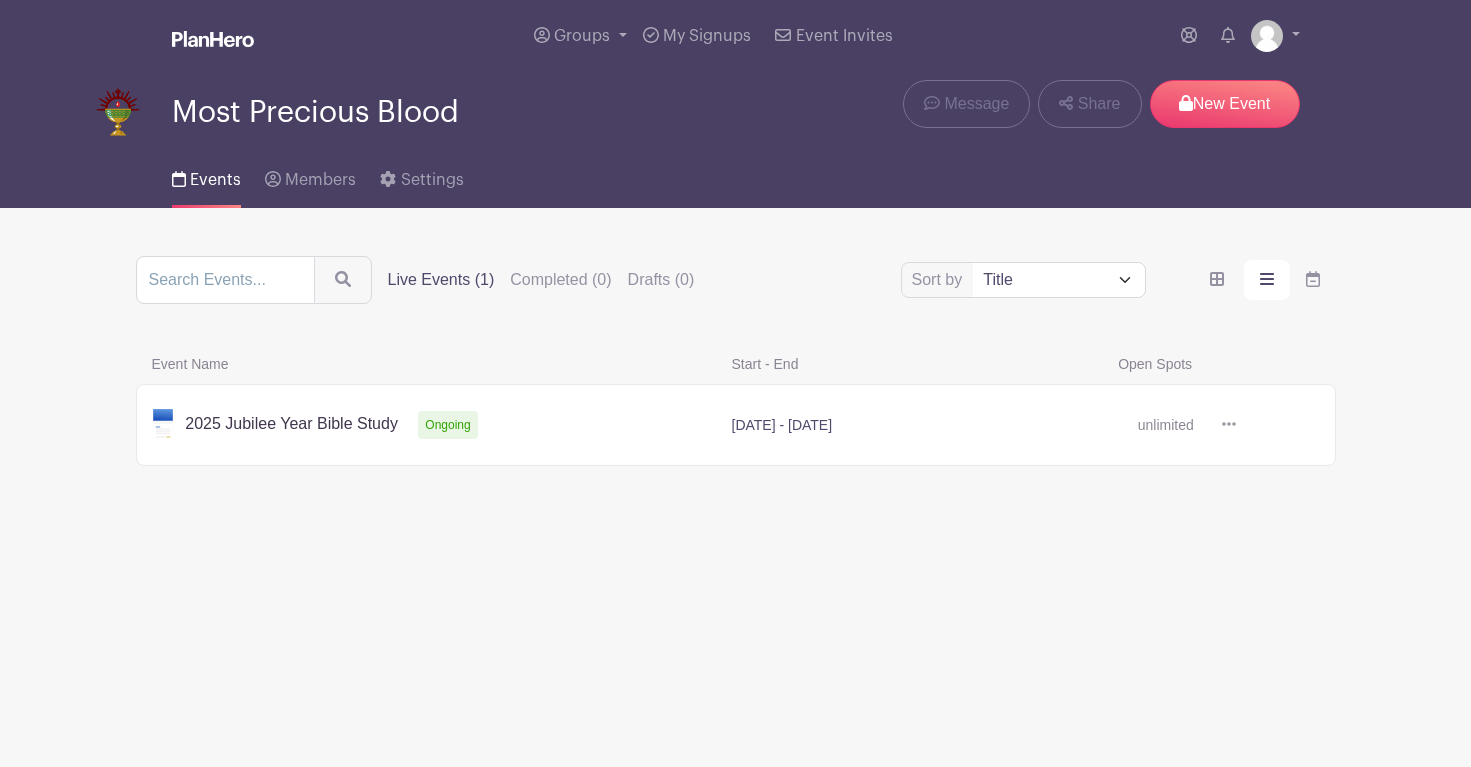 click at bounding box center [1229, 424] 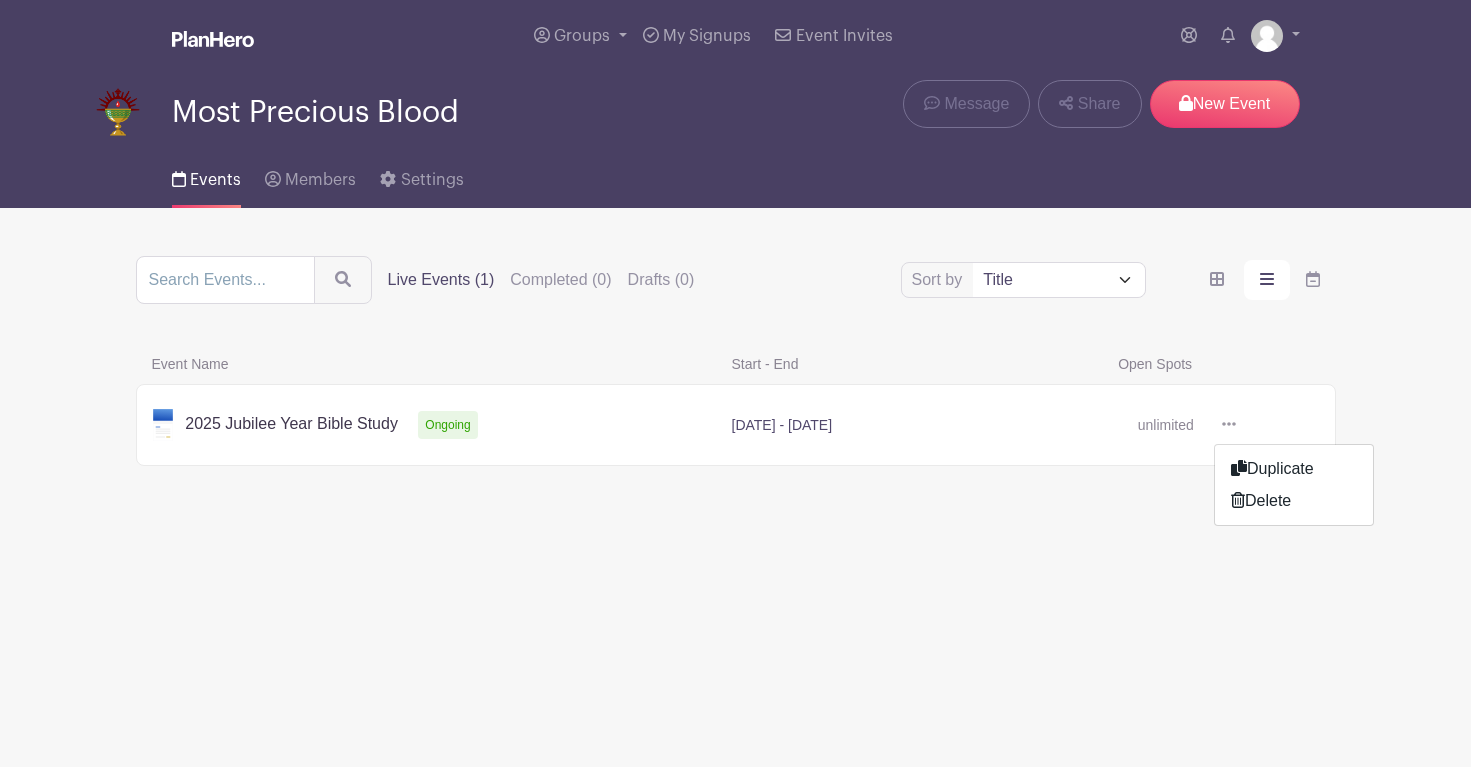 click at bounding box center (1236, 425) 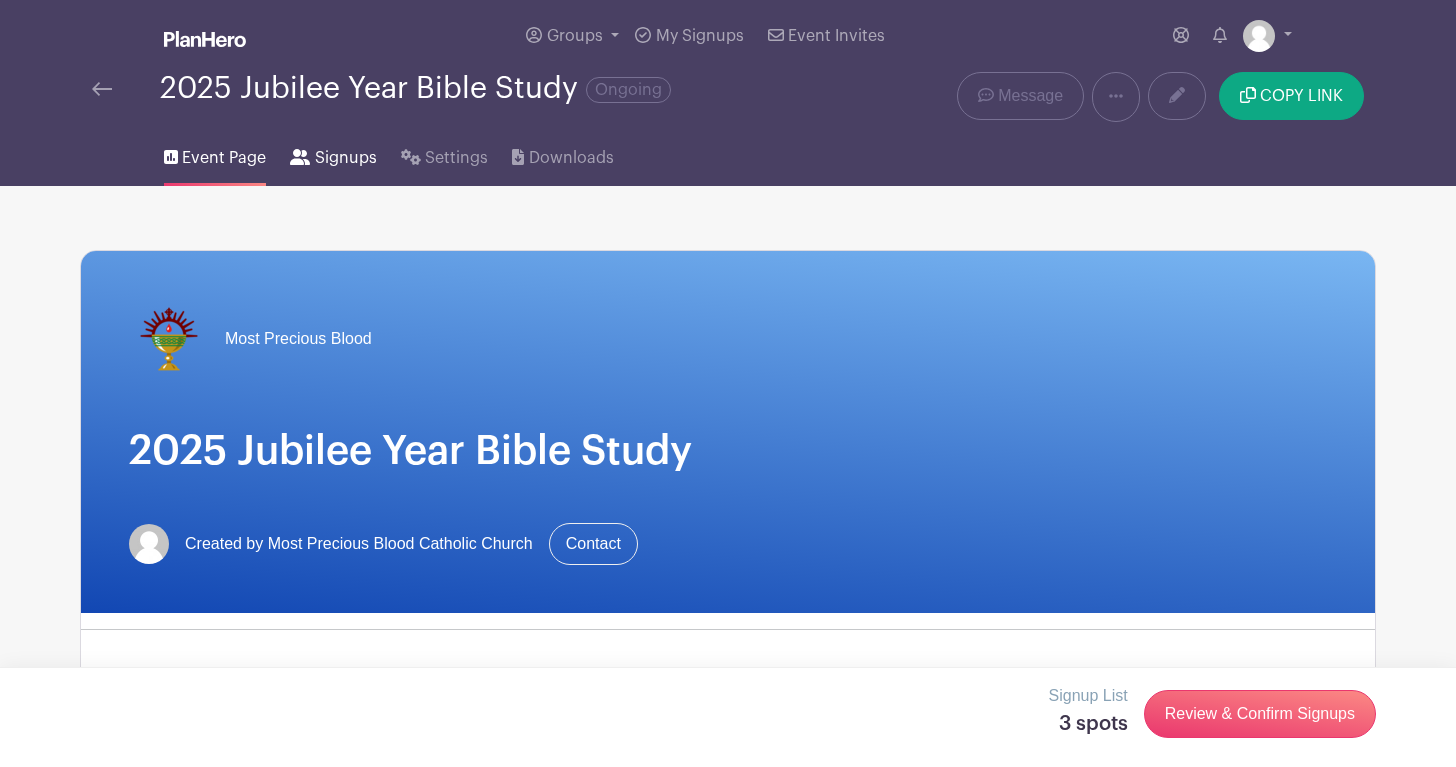 click on "Signups" at bounding box center (346, 158) 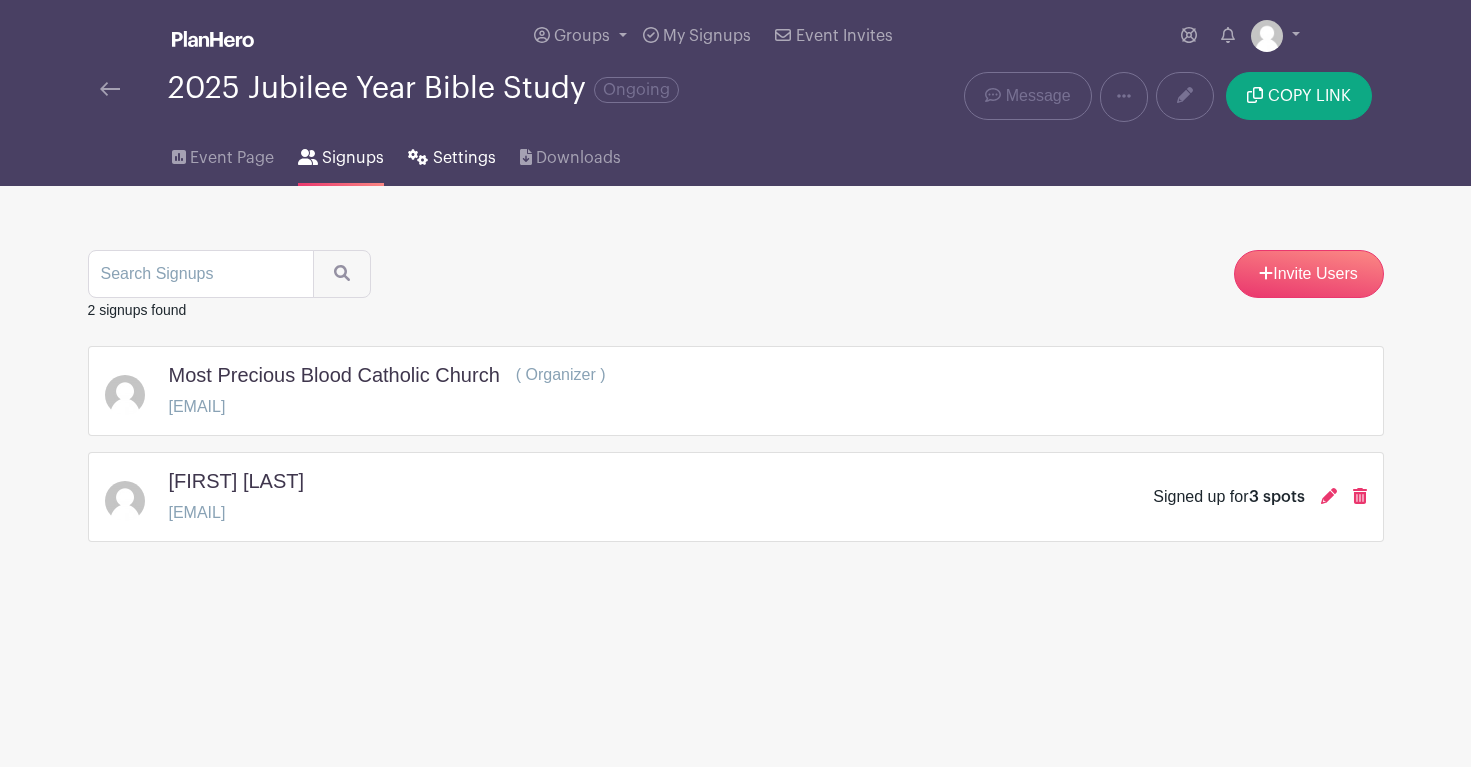 click on "Settings" at bounding box center [464, 158] 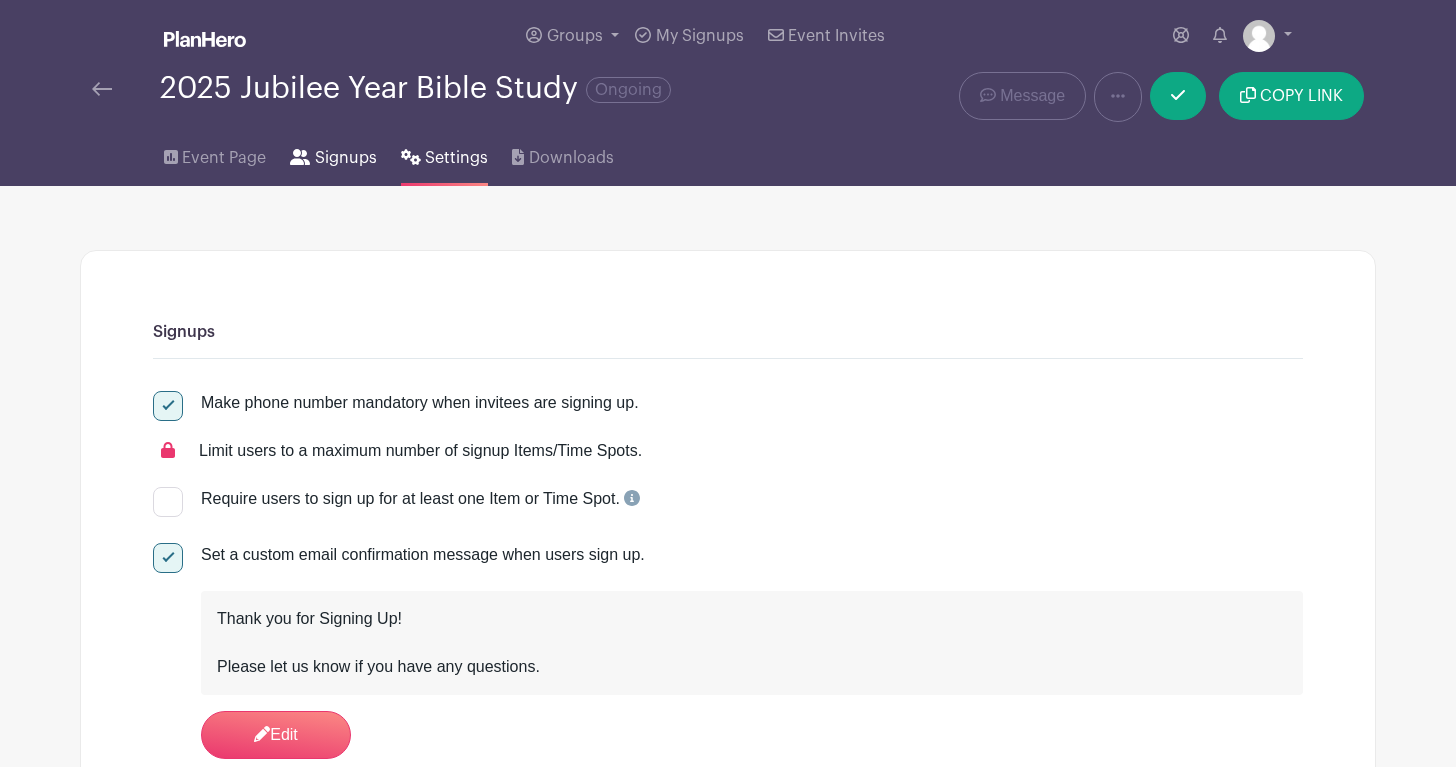 click on "Signups" at bounding box center (346, 158) 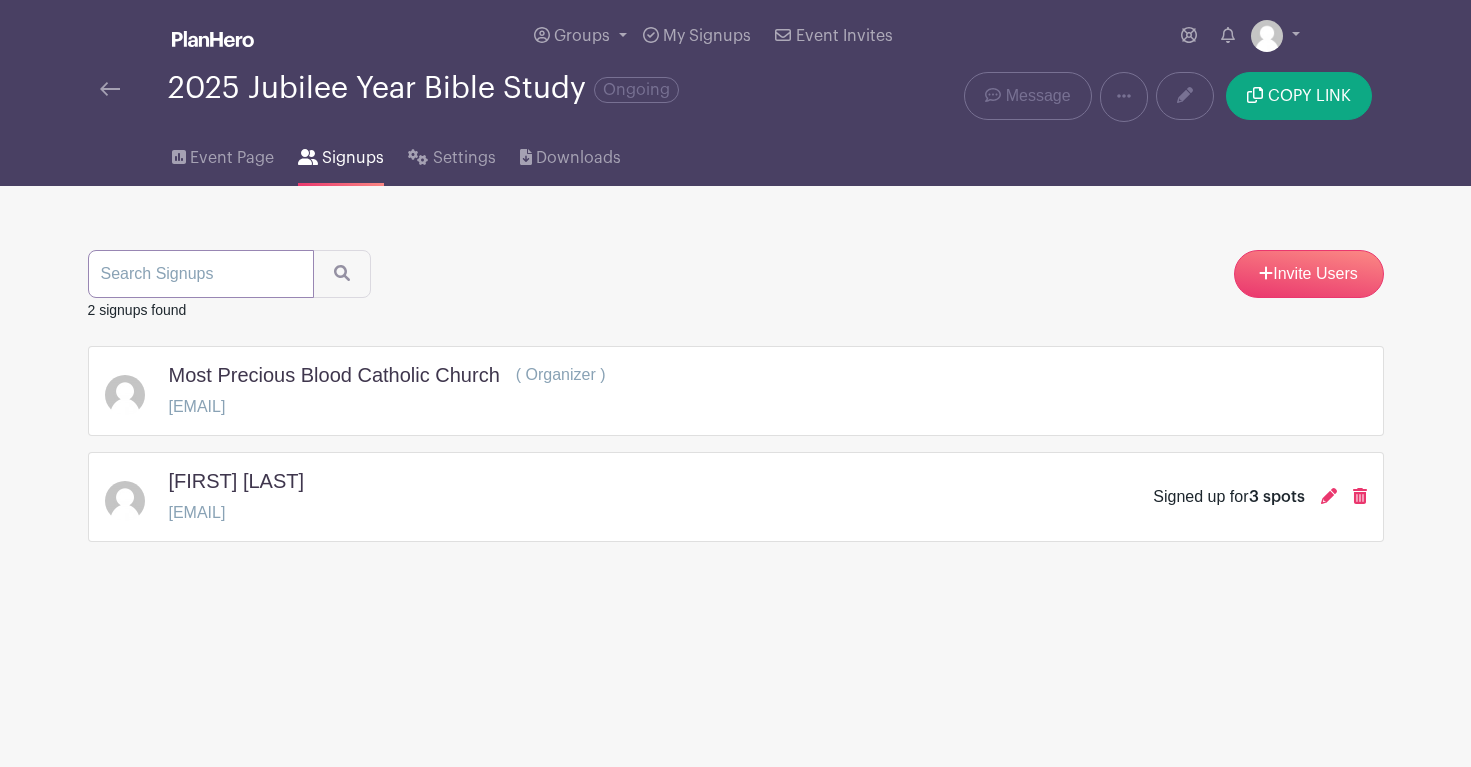 click at bounding box center [201, 274] 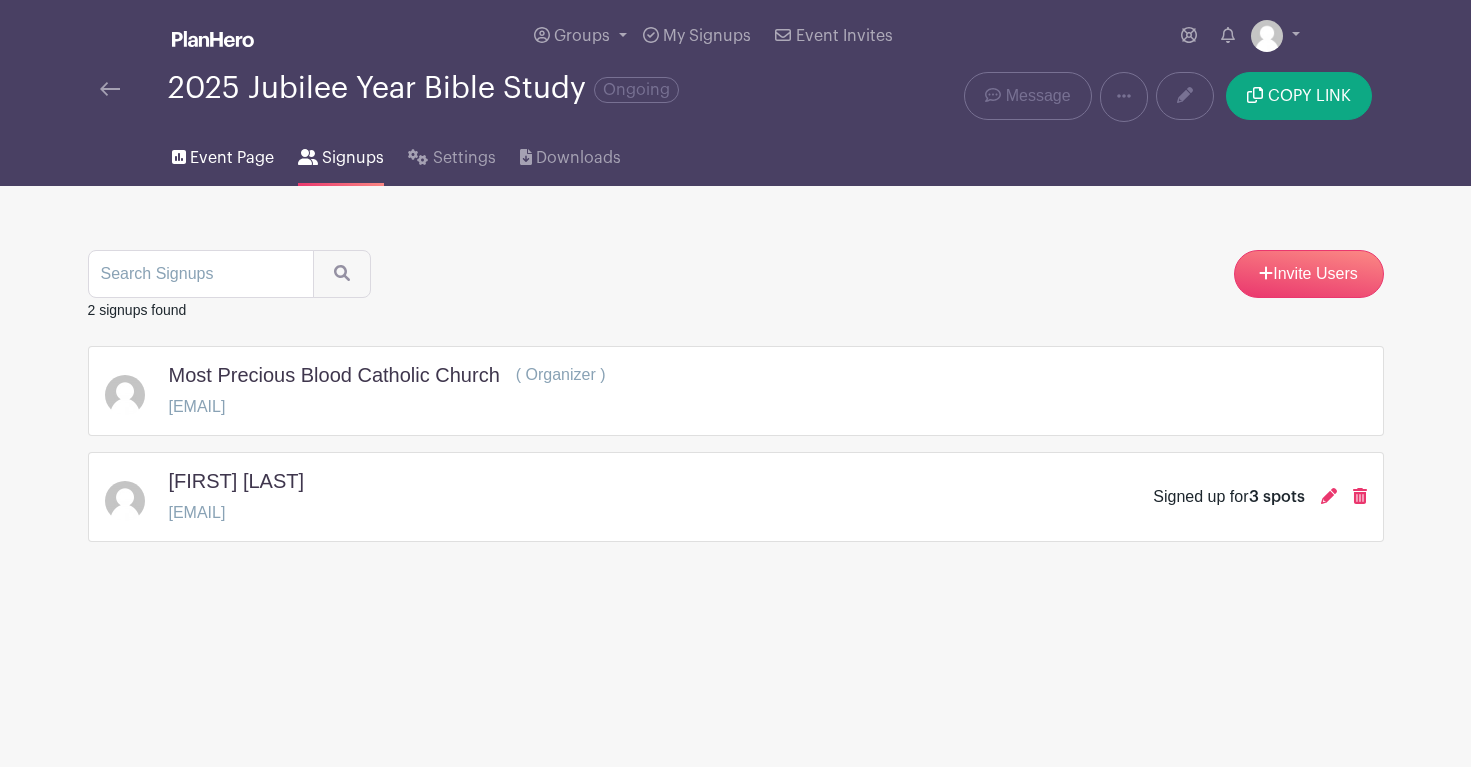 click on "Event Page" at bounding box center [232, 158] 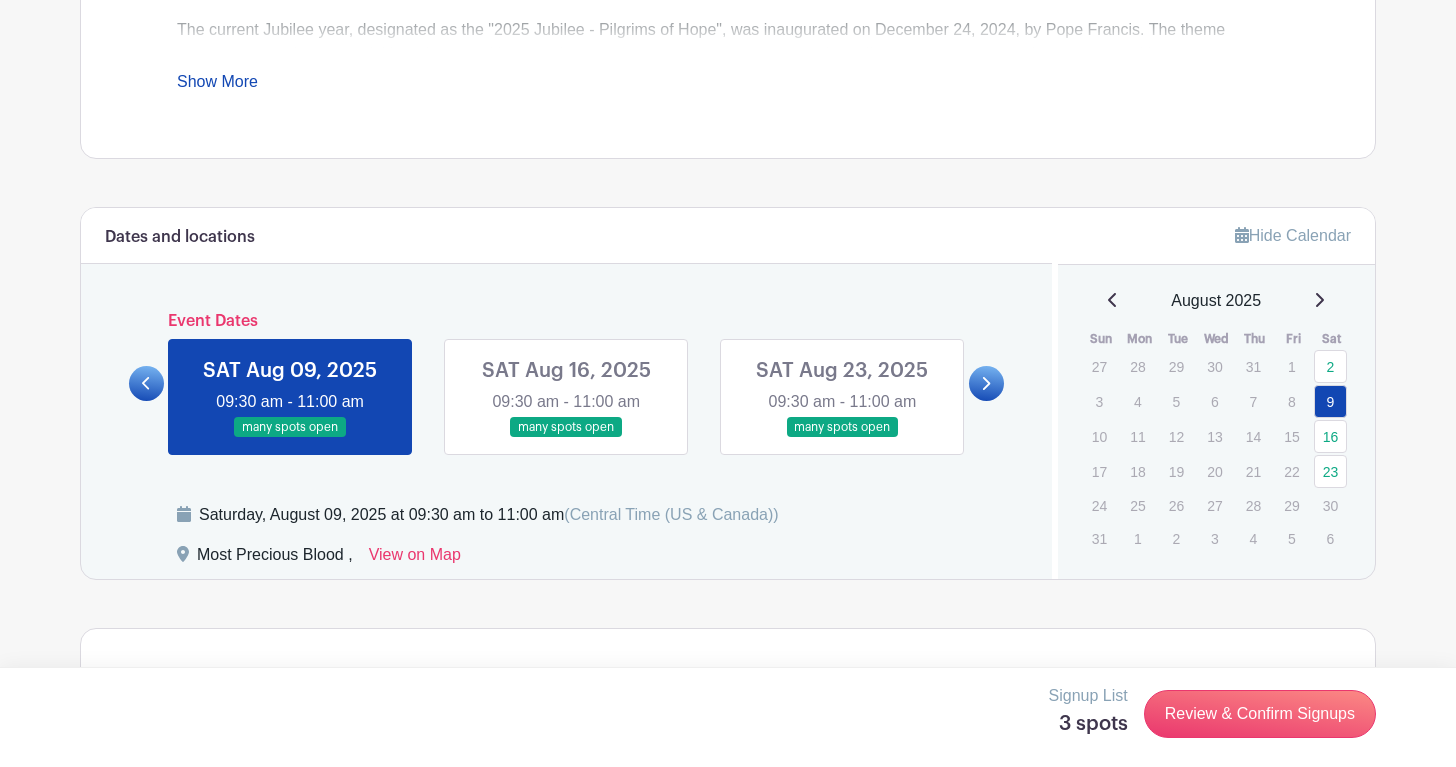 scroll, scrollTop: 1324, scrollLeft: 0, axis: vertical 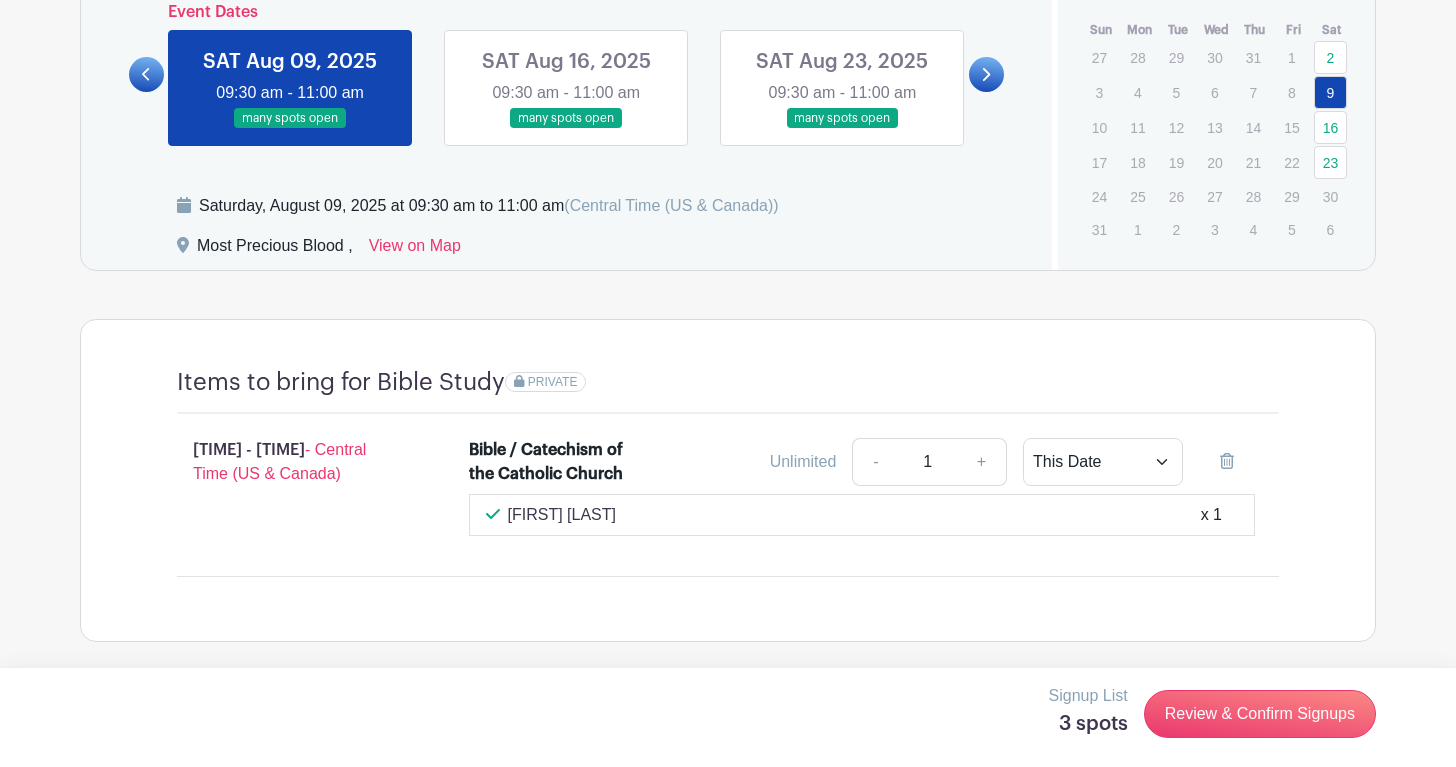 click on "PRIVATE" at bounding box center [553, 382] 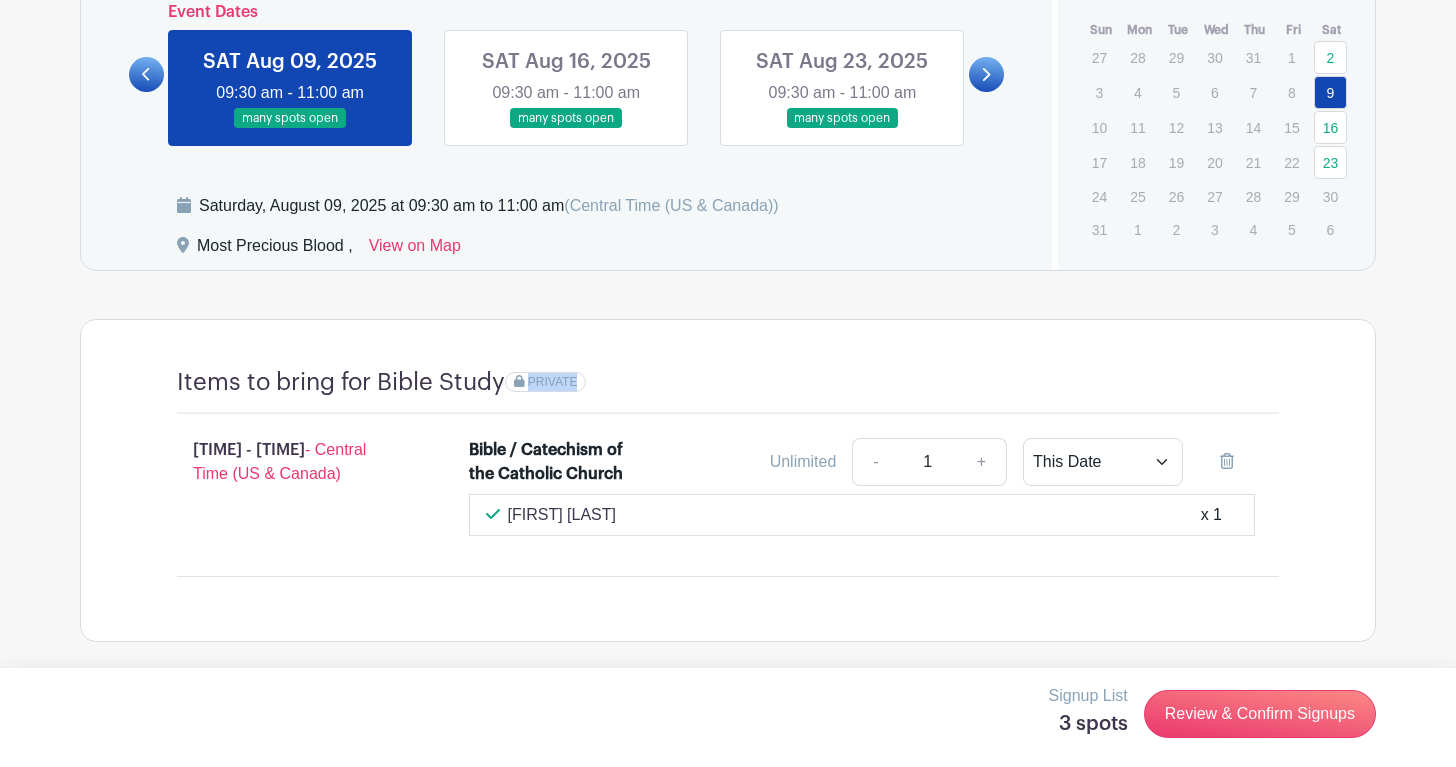 click on "PRIVATE" at bounding box center [553, 382] 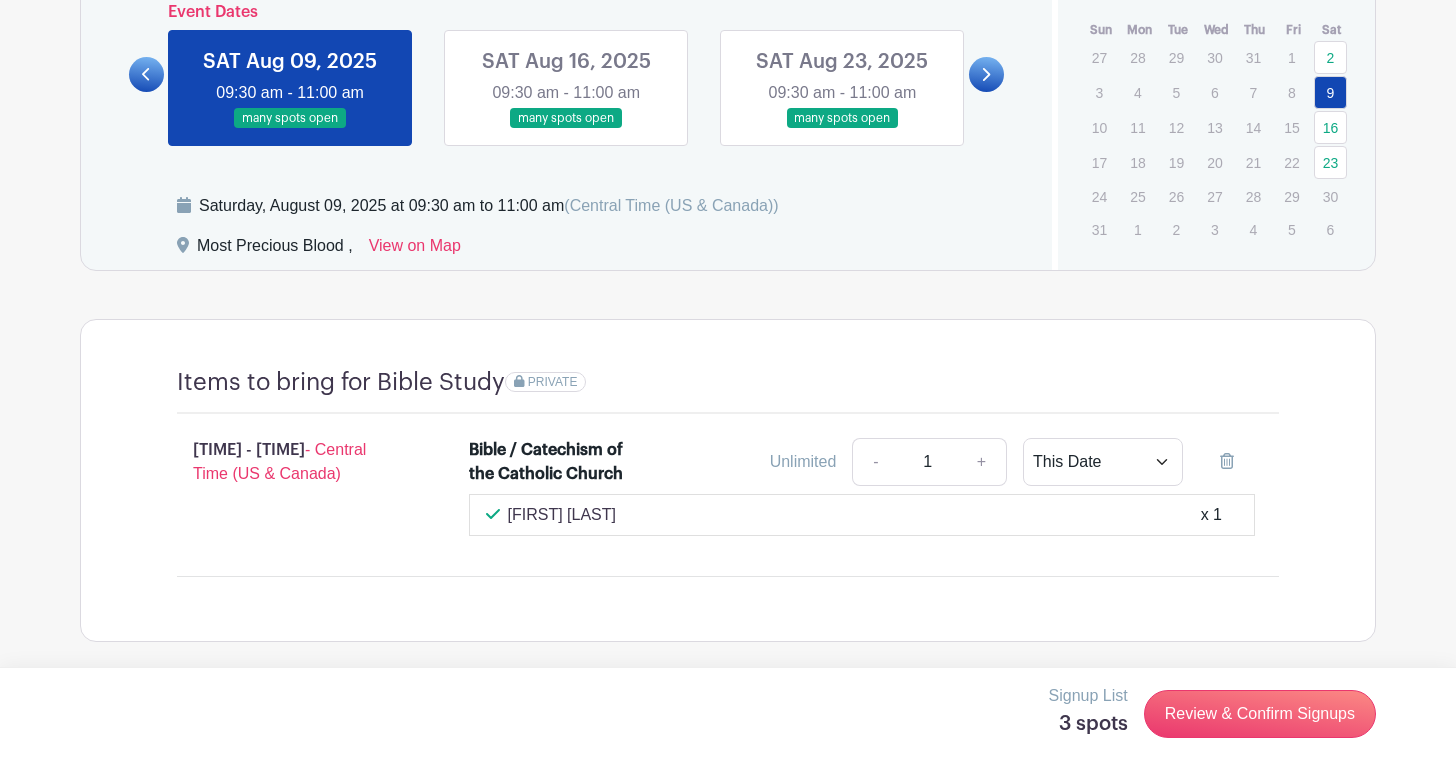 click on "Signup List" at bounding box center (1088, 696) 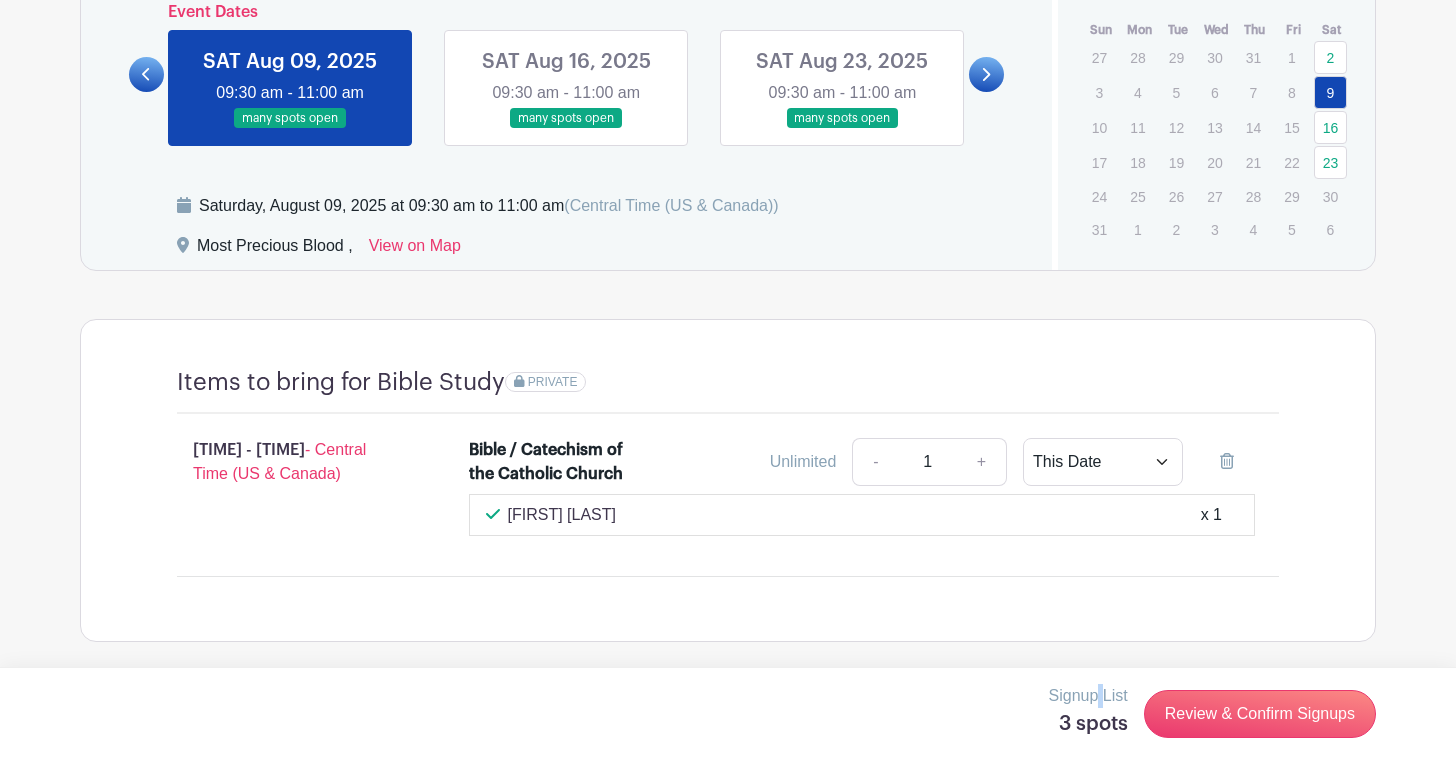 click on "Signup List" at bounding box center [1088, 696] 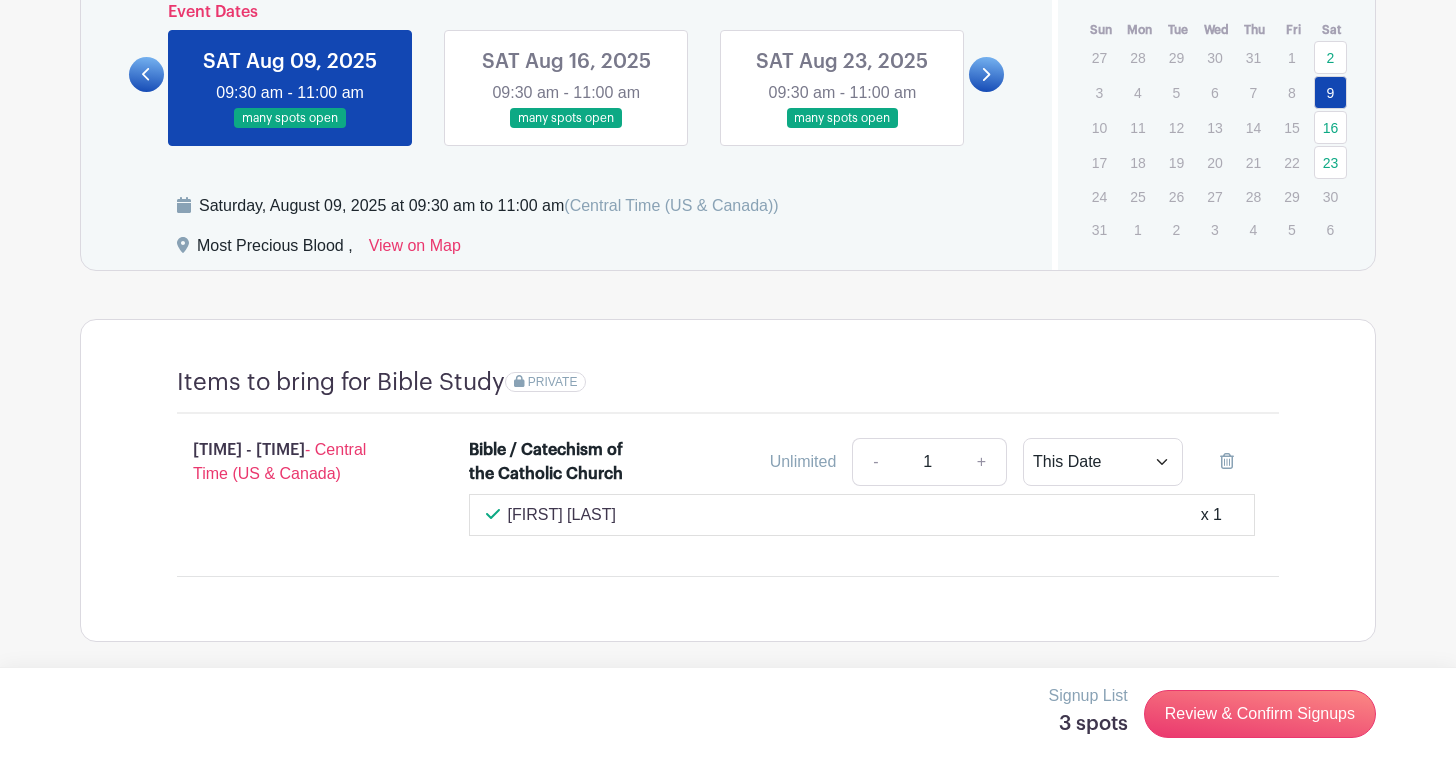 click on "Signup List
3 spots" at bounding box center [1096, 714] 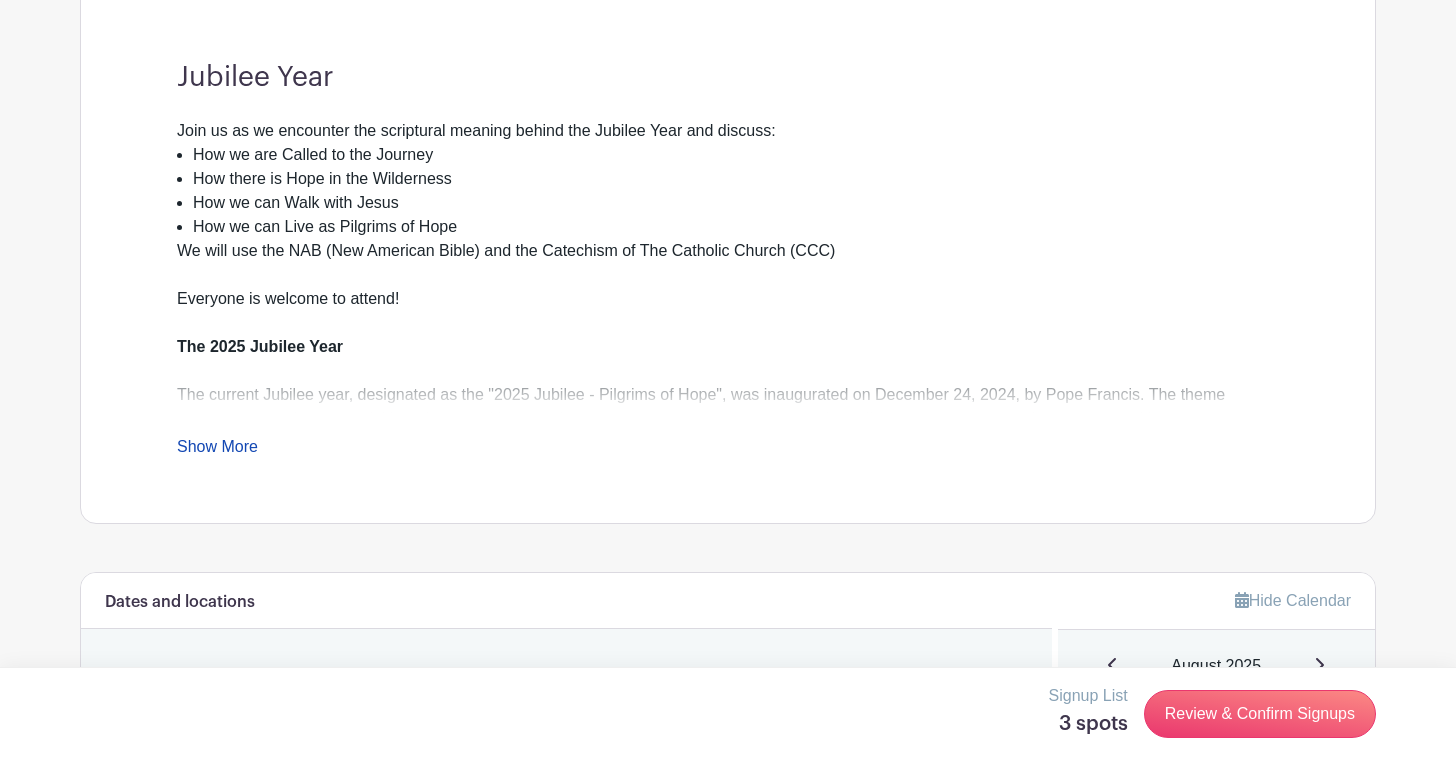 scroll, scrollTop: 0, scrollLeft: 0, axis: both 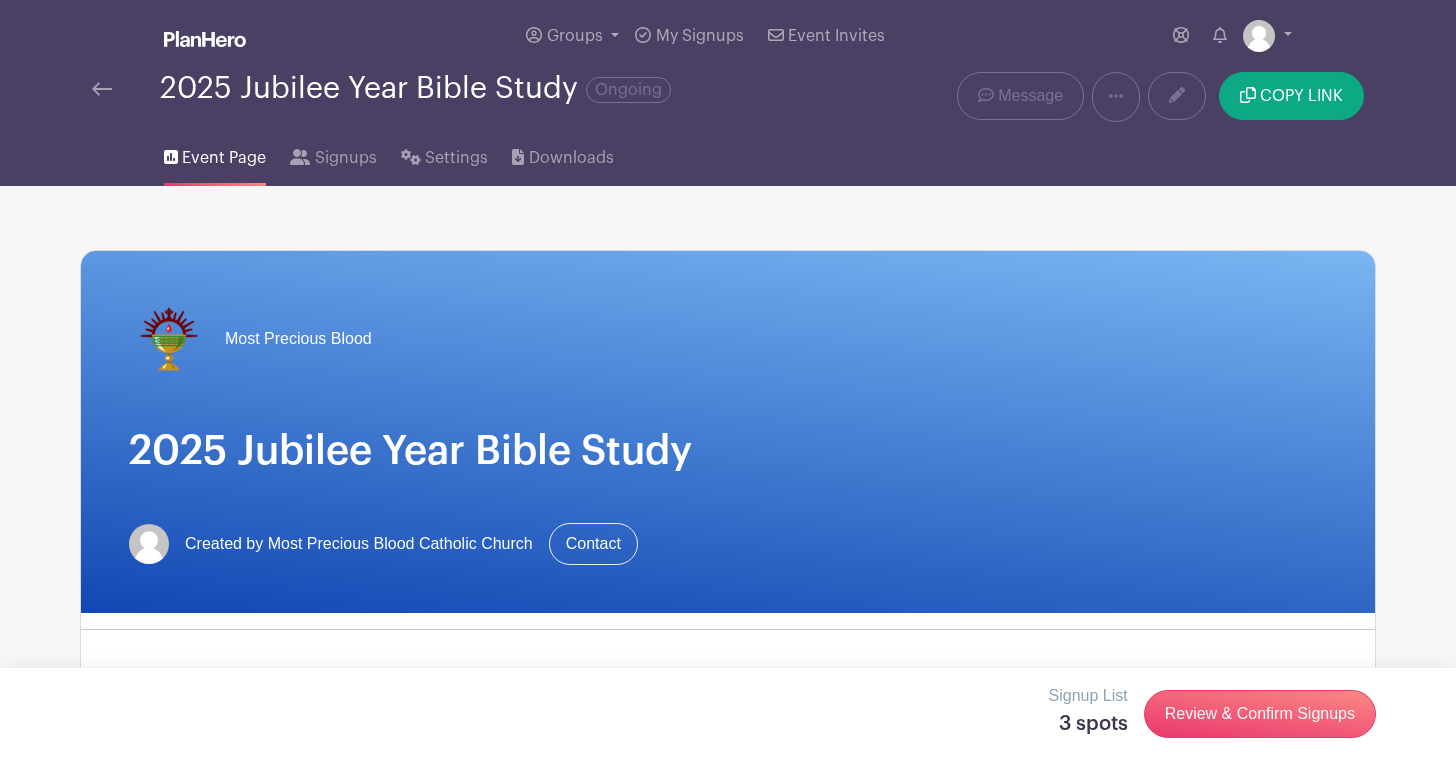 click on "Groups
All Groups
Most Precious Blood
My Signups
Event Invites
My account
Logout" at bounding box center (728, 36) 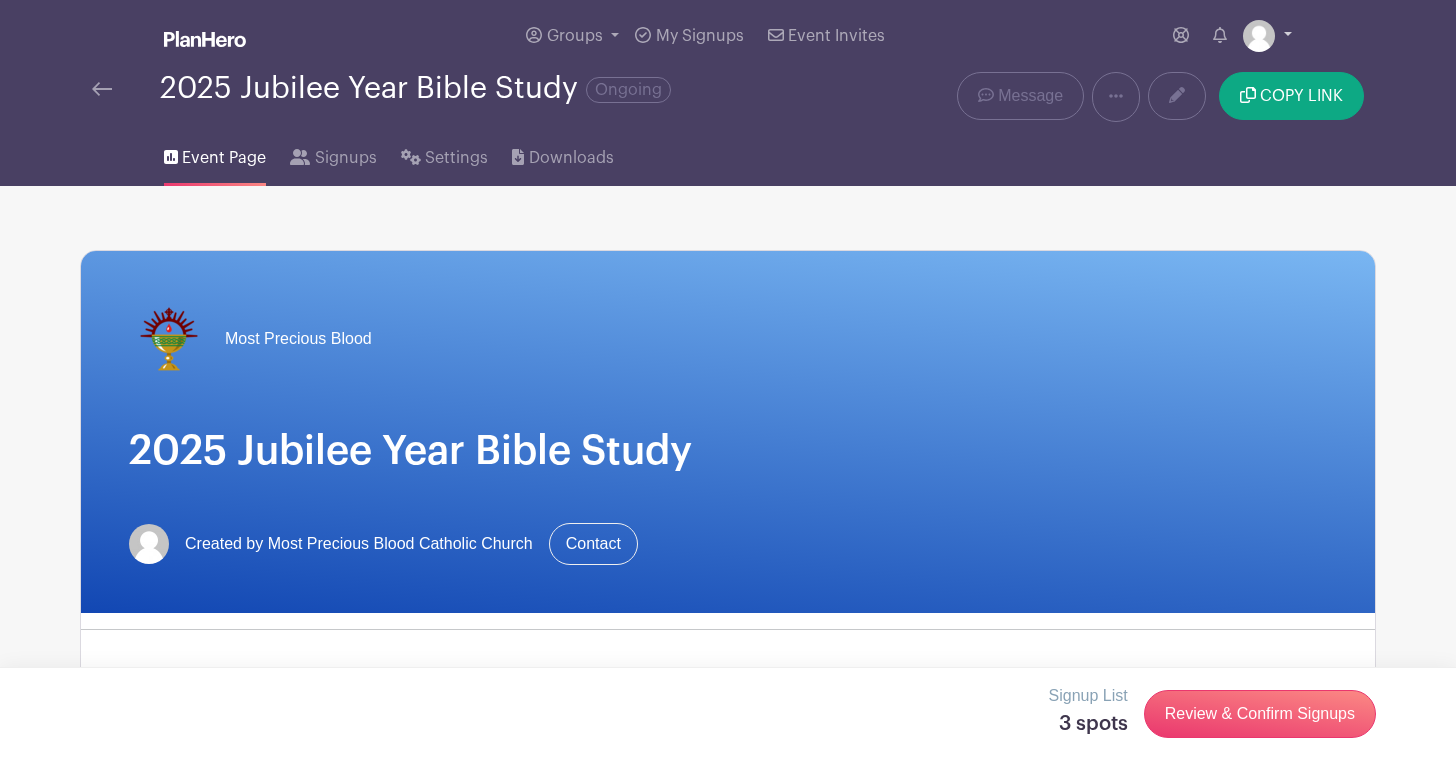 click at bounding box center [1267, 36] 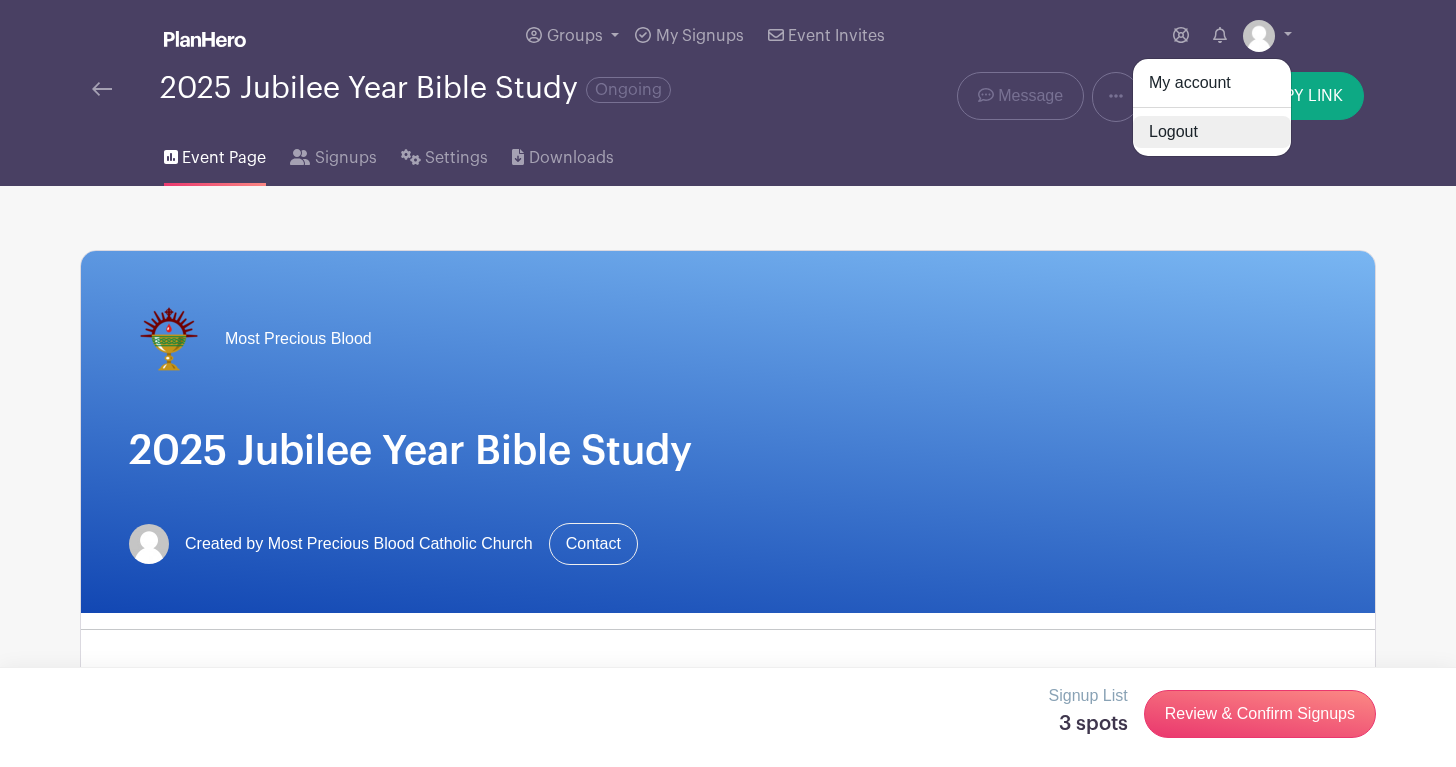 click on "Logout" at bounding box center (1212, 132) 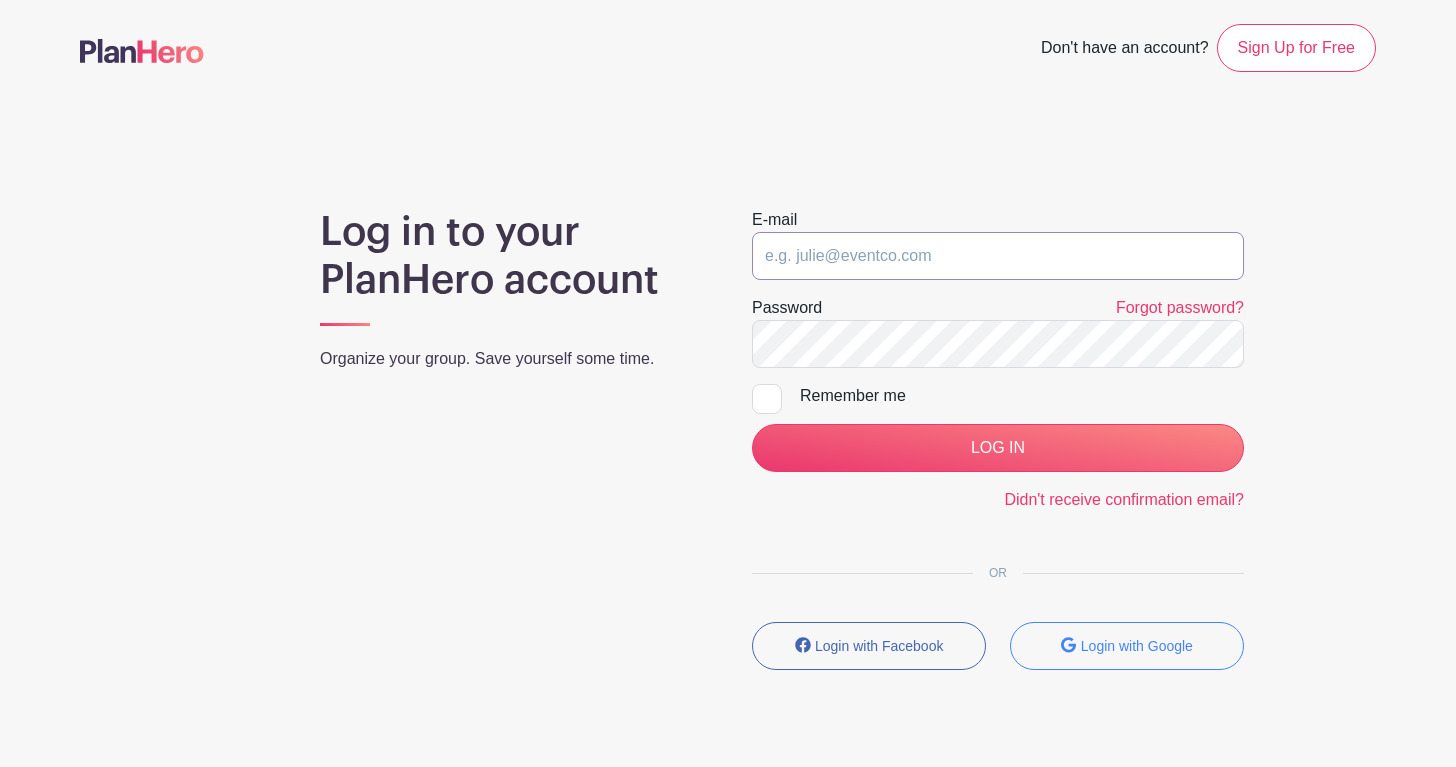 type on "[EMAIL]" 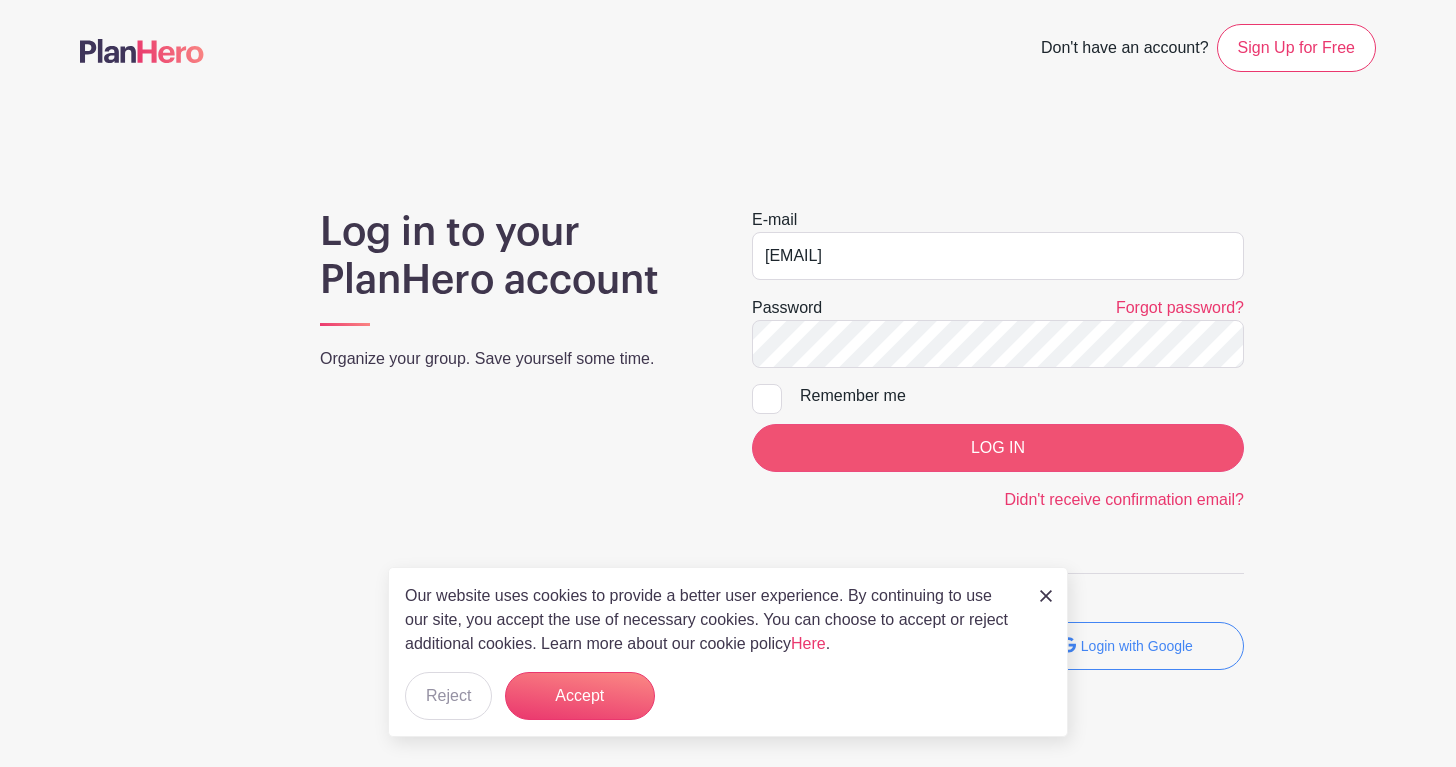 click on "LOG IN" at bounding box center [998, 448] 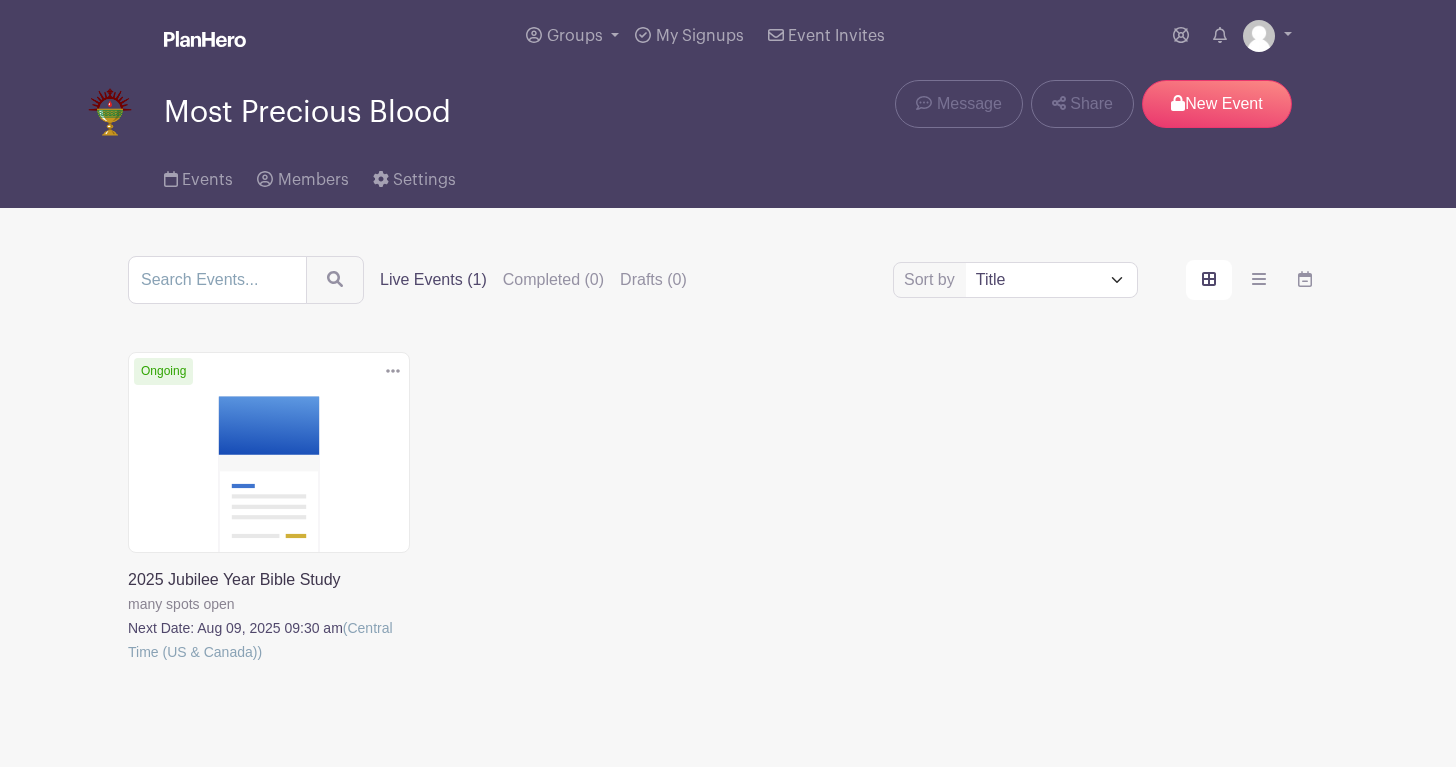 scroll, scrollTop: 0, scrollLeft: 0, axis: both 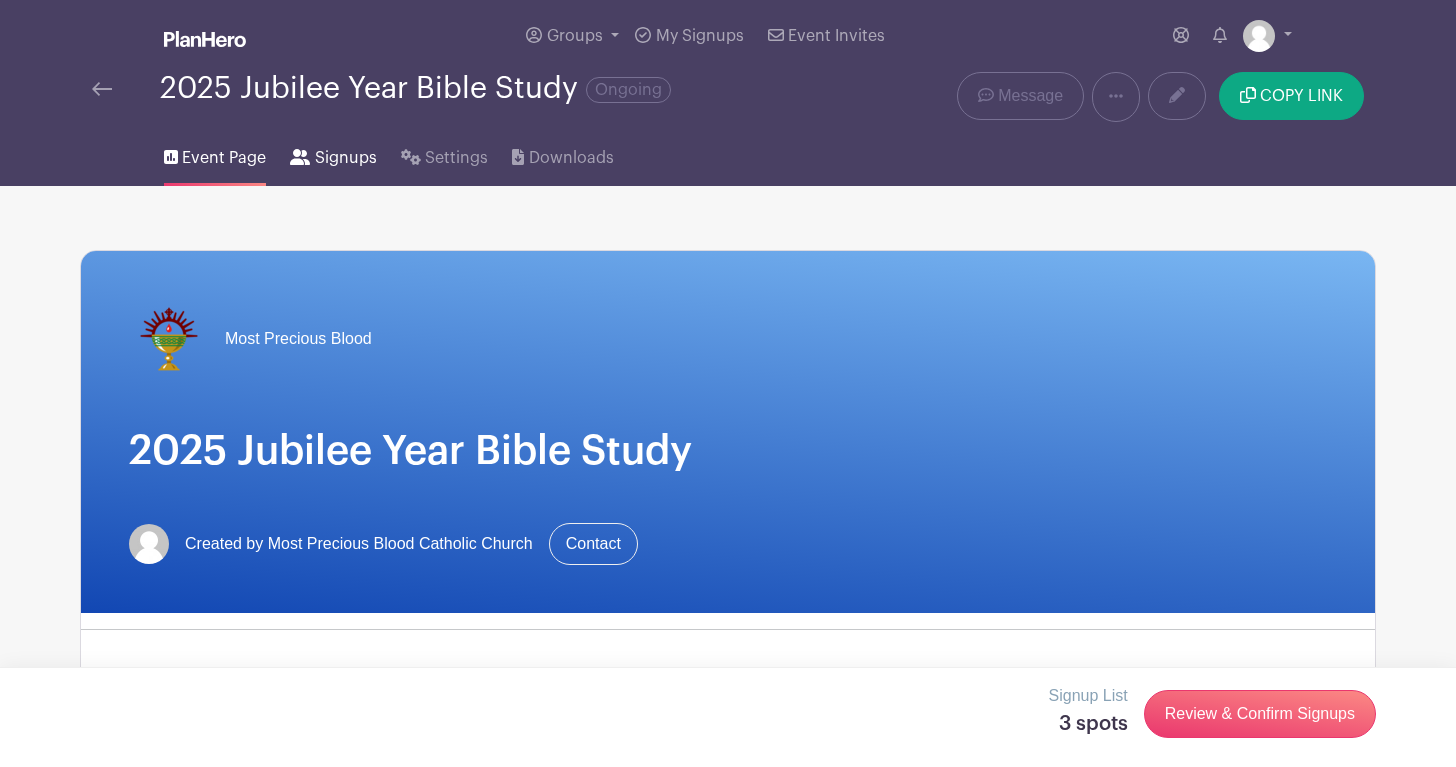 click on "Signups" at bounding box center (346, 158) 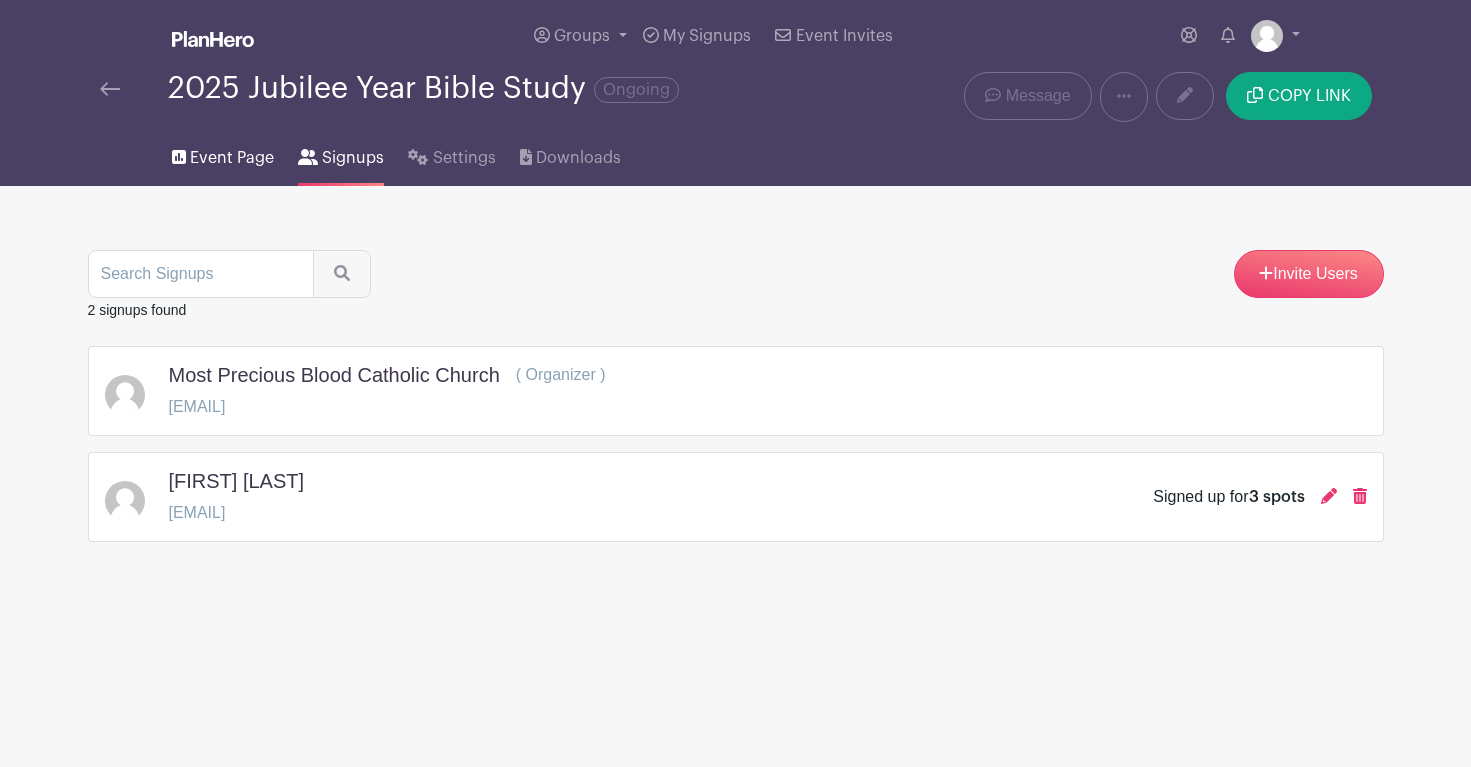 click on "Event Page" at bounding box center [232, 158] 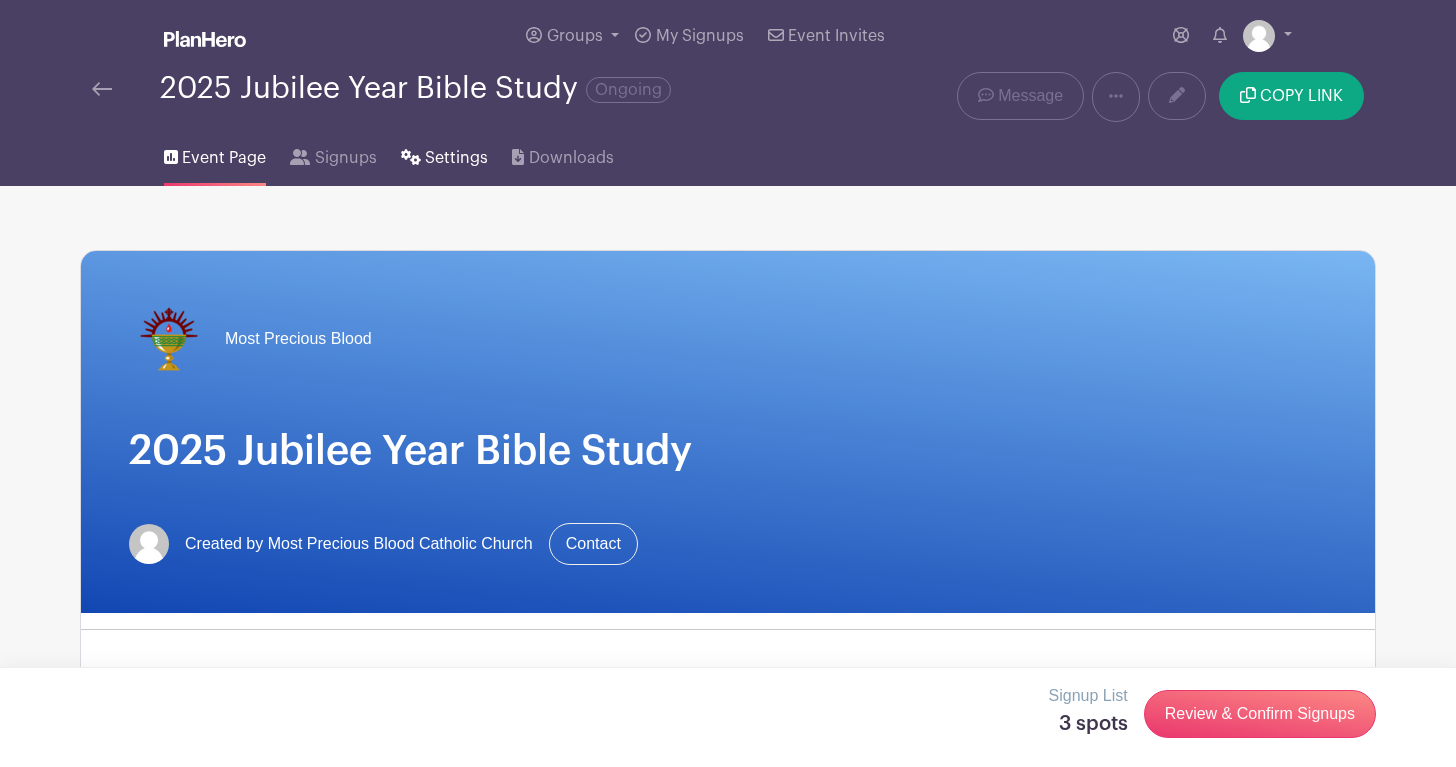 click on "Settings" at bounding box center (456, 158) 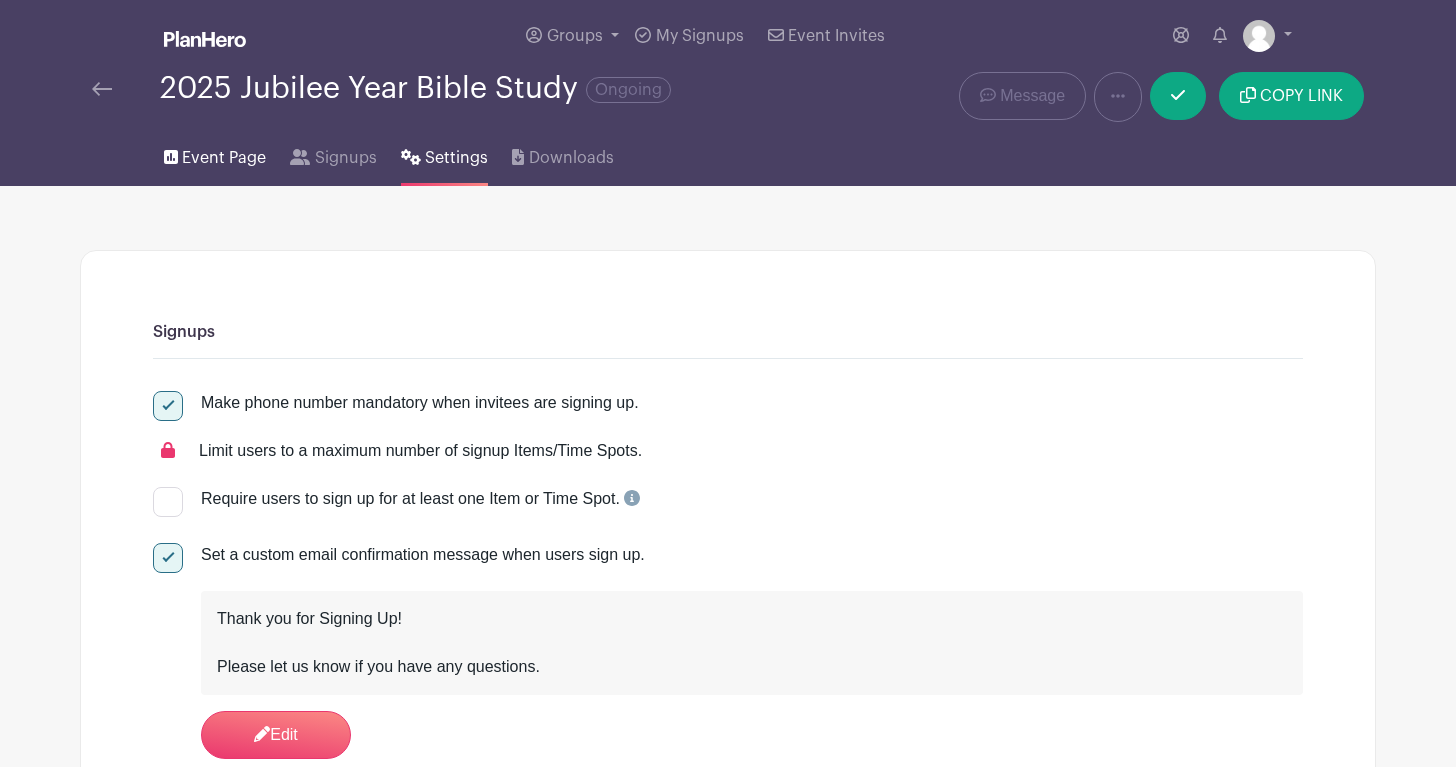 click on "Event Page" at bounding box center (224, 158) 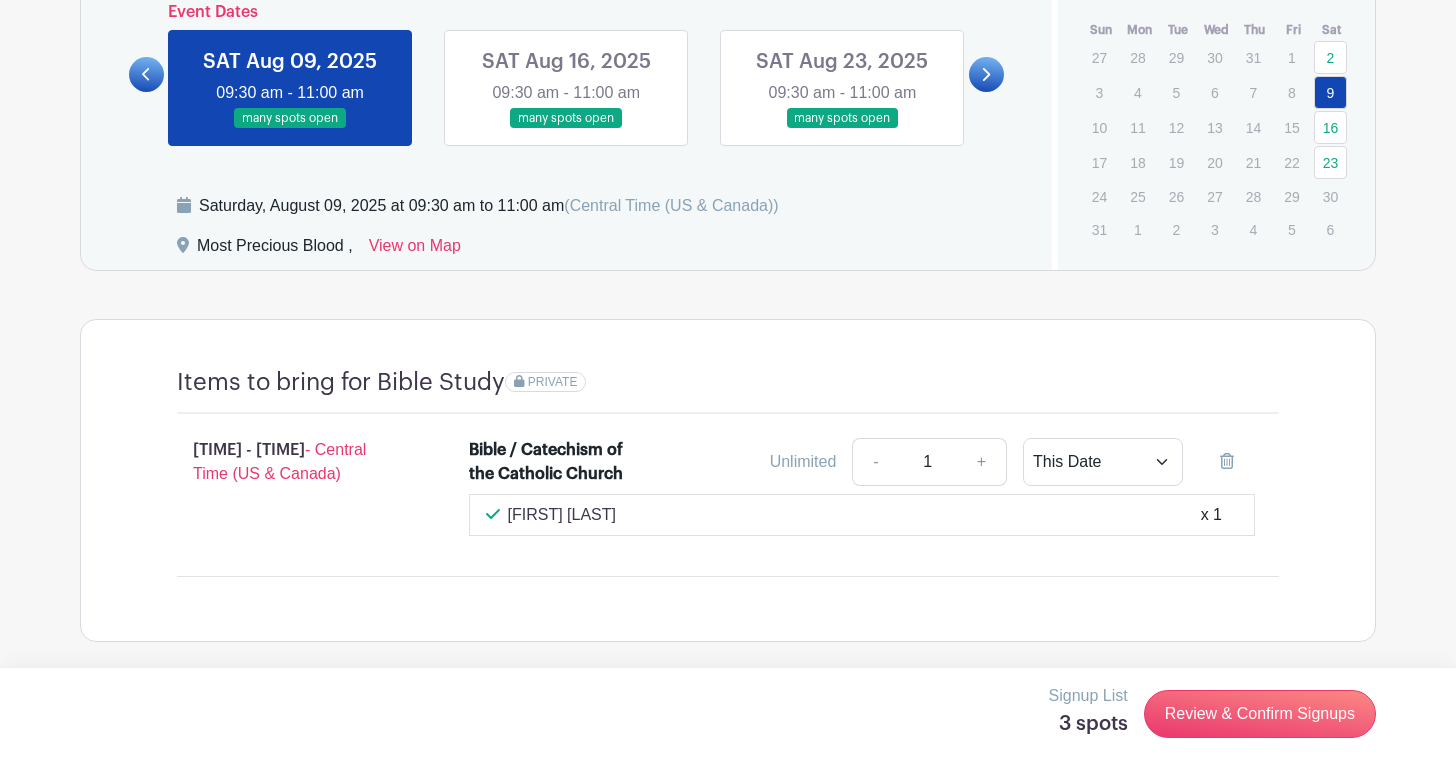 scroll, scrollTop: 1324, scrollLeft: 0, axis: vertical 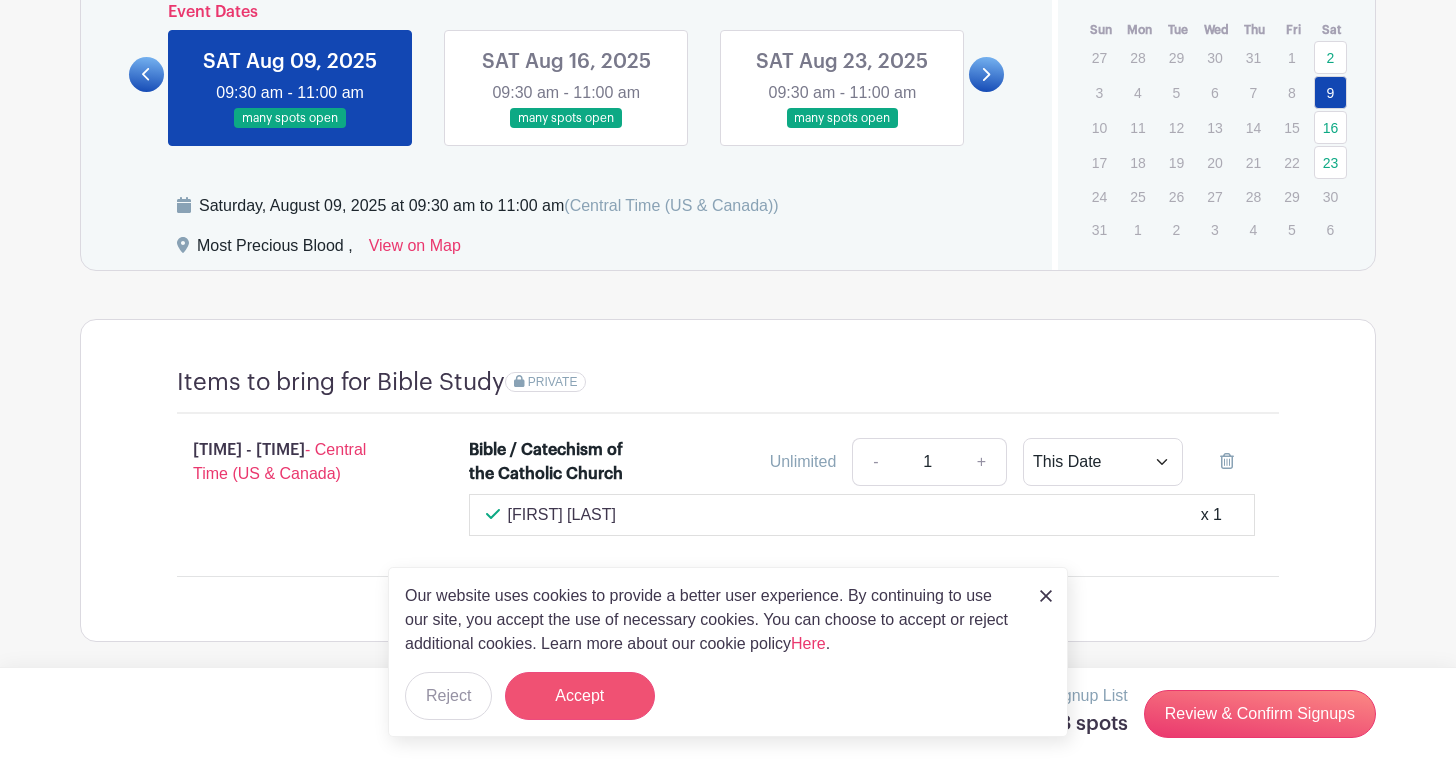 click on "Accept" at bounding box center (580, 696) 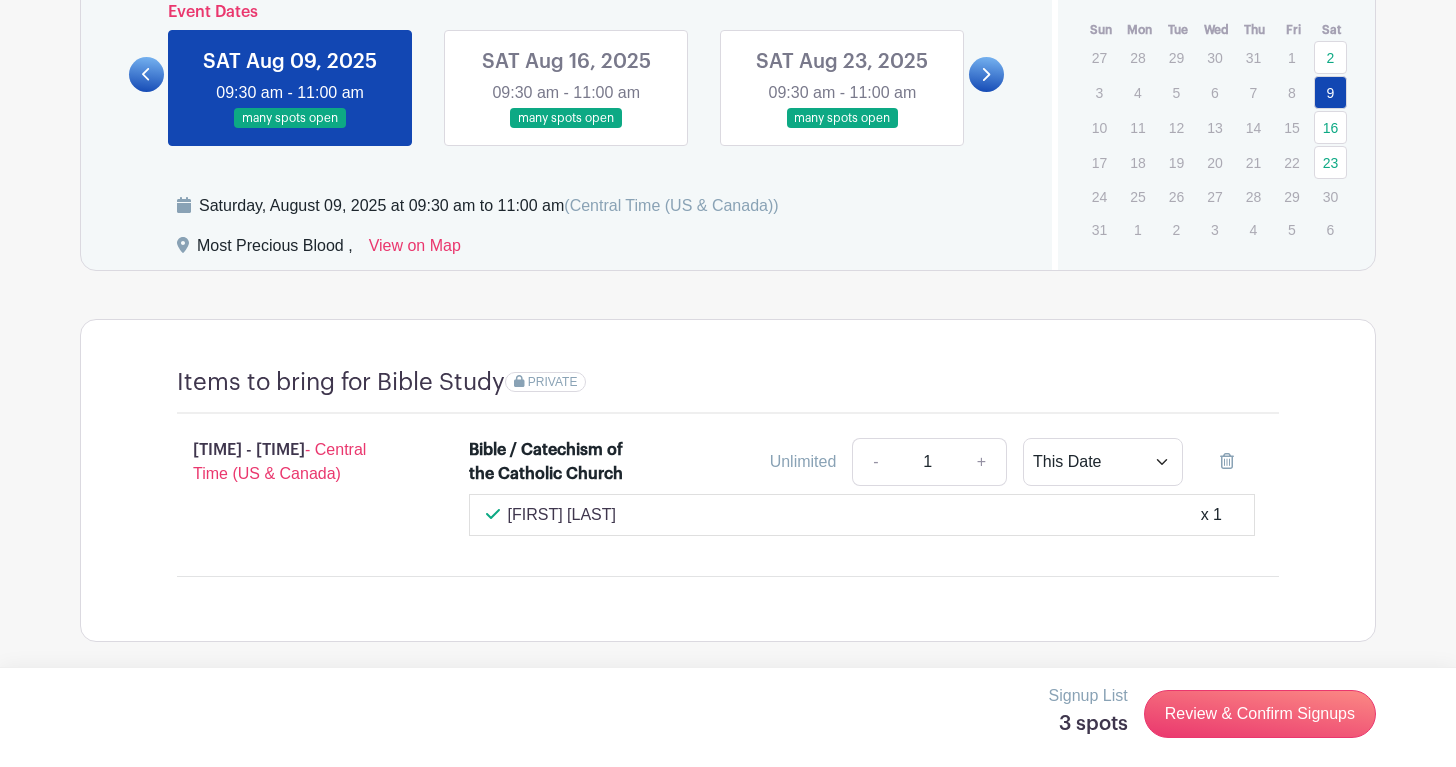click 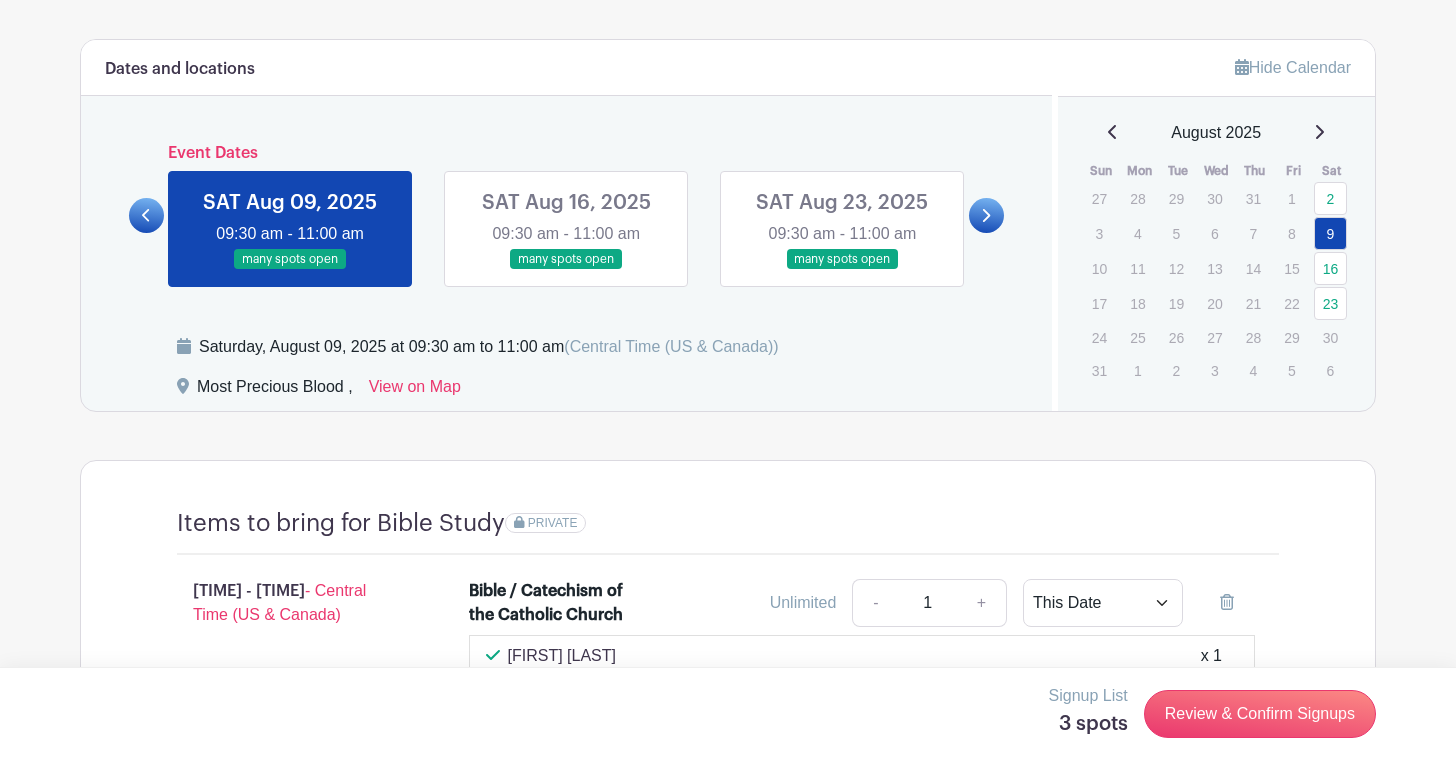 scroll, scrollTop: 1069, scrollLeft: 0, axis: vertical 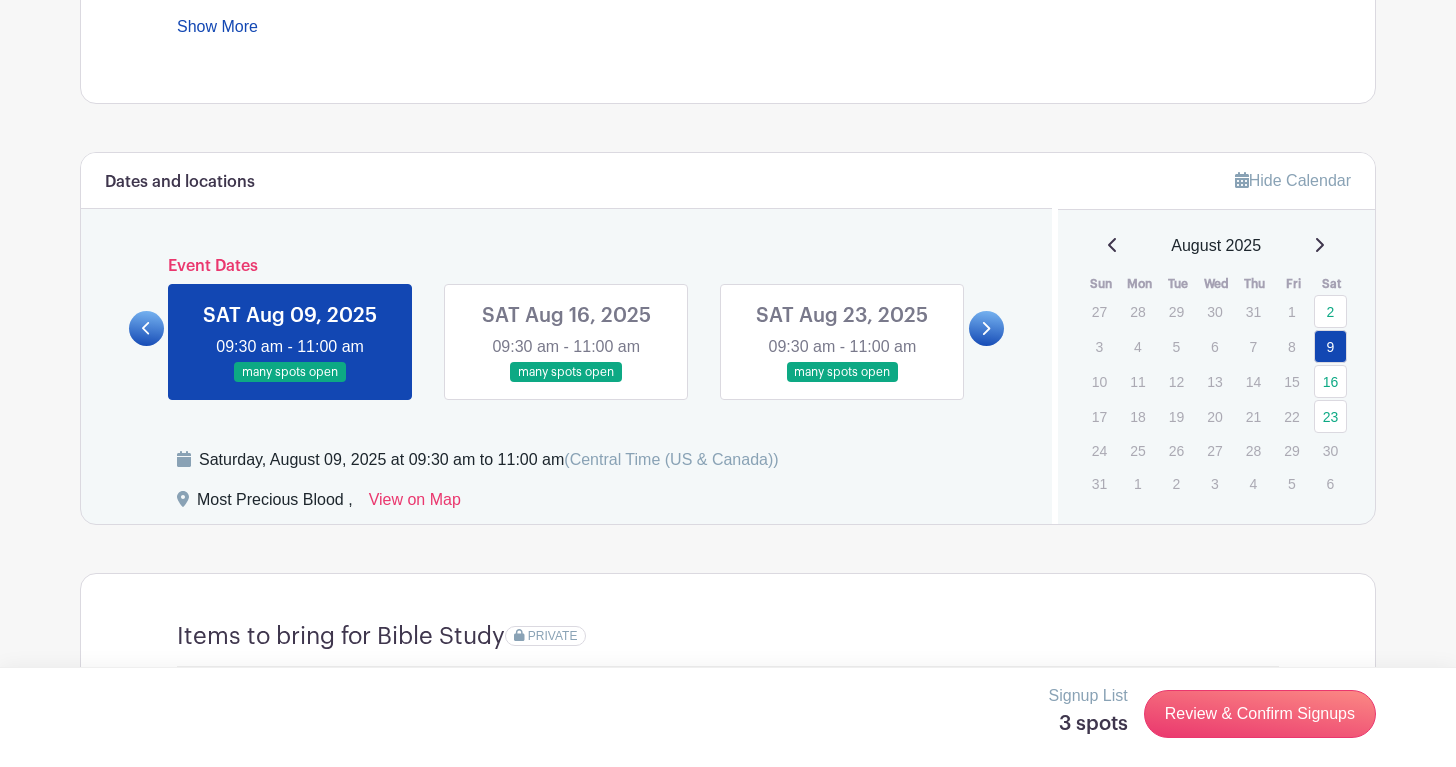 click on "Dates and locations
Event Dates
SAT [MONTH] [DAY], [YEAR]
[TIME] - [TIME]
many spots open
SAT [MONTH] [DAY], [YEAR]
[TIME] - [TIME]
many spots open
SAT [MONTH] [DAY], [YEAR]
[TIME] - [TIME]
many spots open
SAT [MONTH] [DAY], [YEAR]
[TIME] - [TIME]
many spots open
Saturday, [MONTH] [DAY], [YEAR] at [TIME] to [TIME]  (Central Time (US & Canada))
Most Precious Blood ,
View on Map" at bounding box center [566, 338] 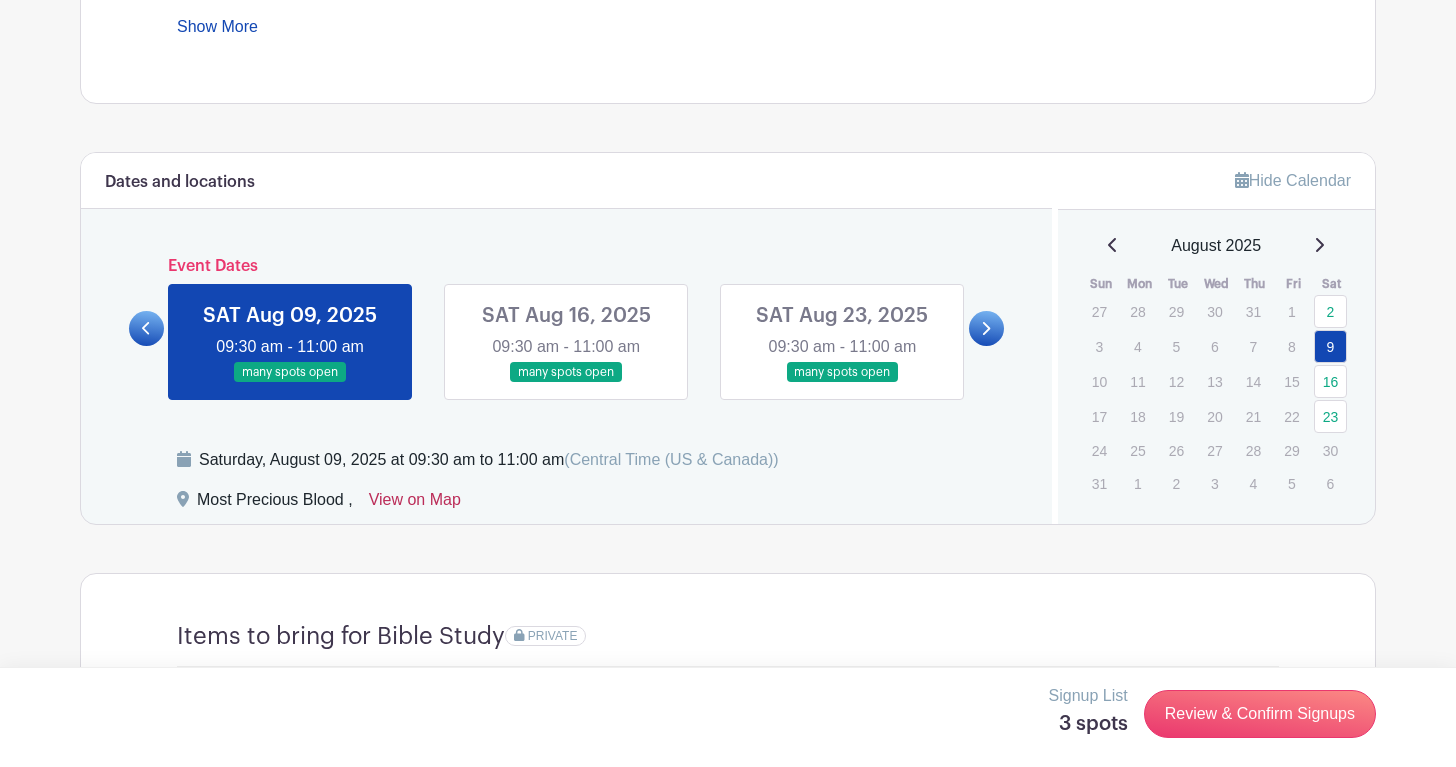 click on "View on Map" at bounding box center (415, 504) 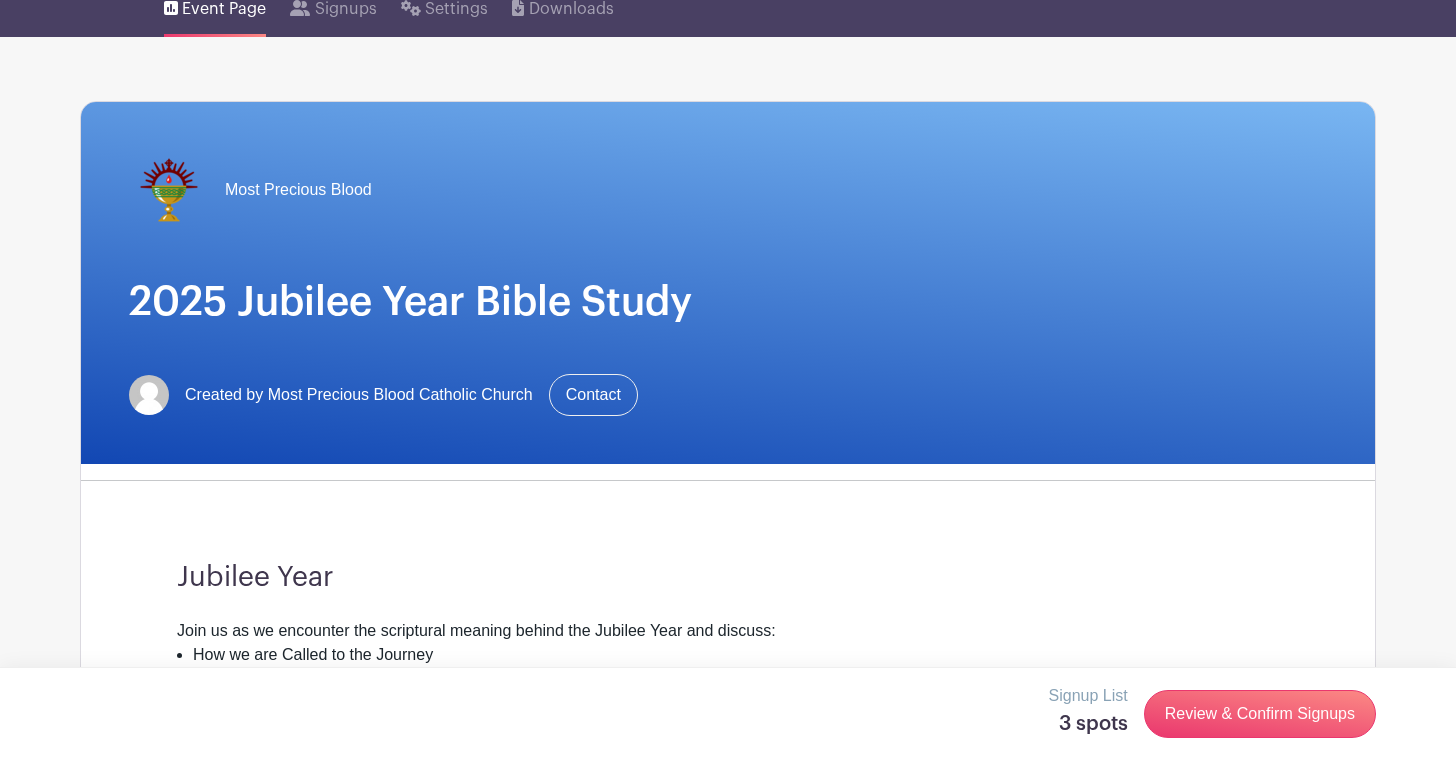 scroll, scrollTop: 0, scrollLeft: 0, axis: both 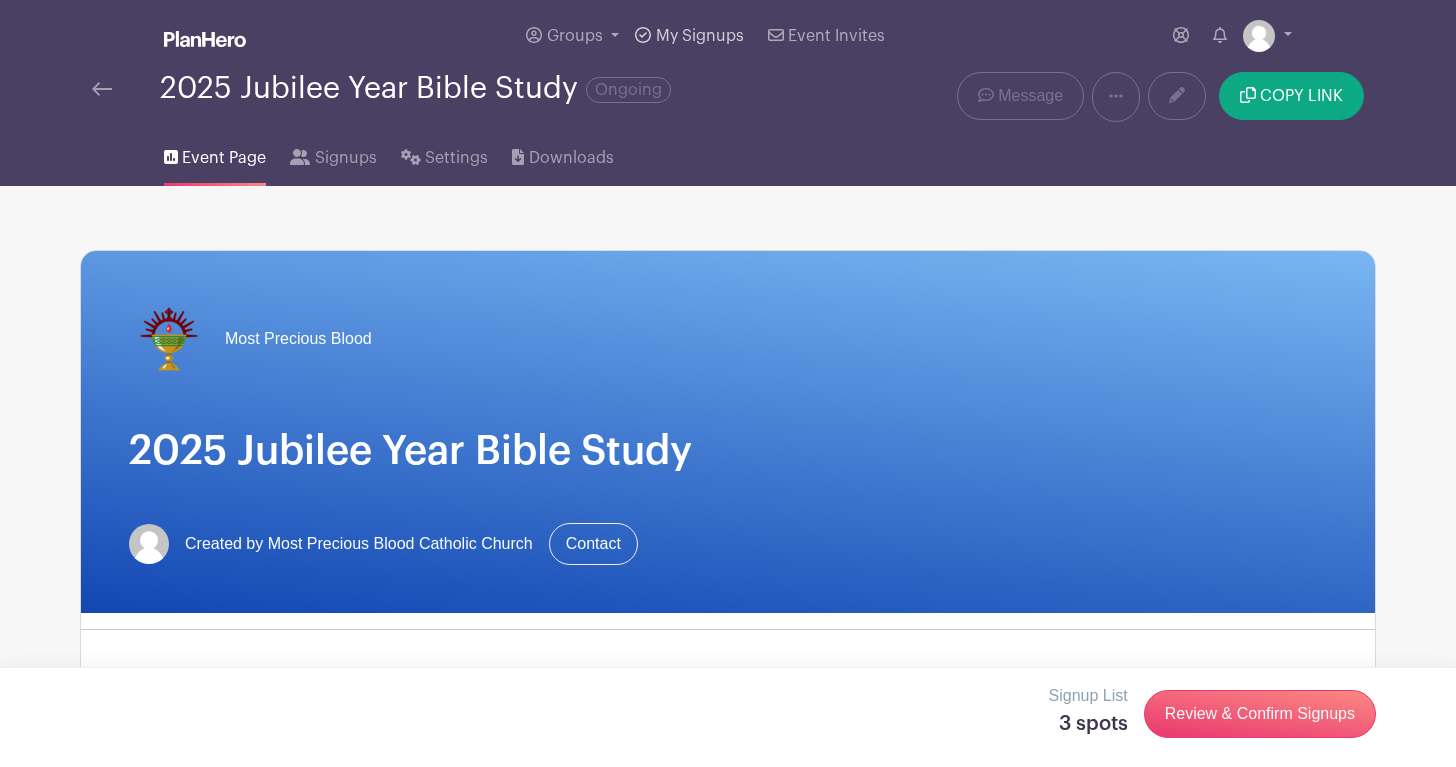 click on "My Signups" at bounding box center (700, 36) 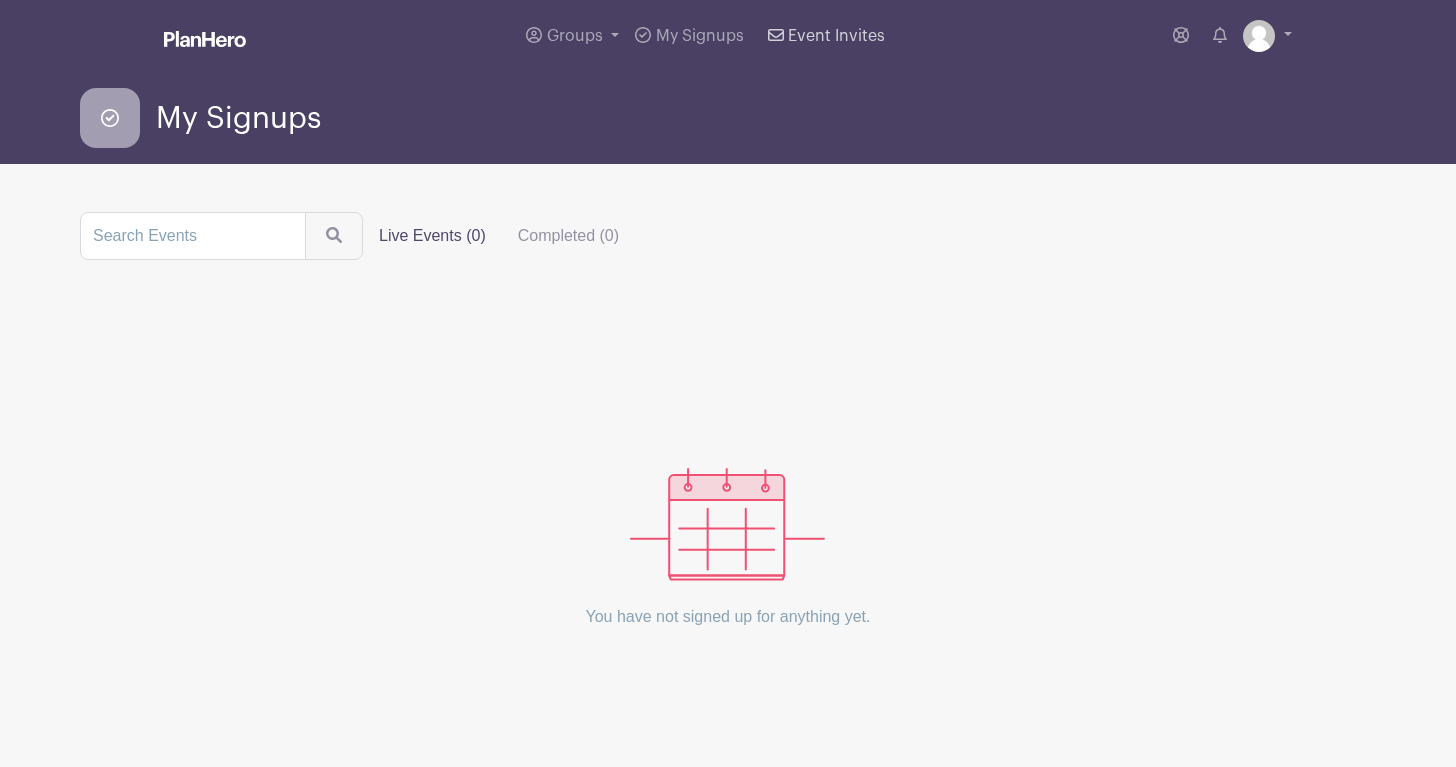 click on "Event Invites" at bounding box center (836, 36) 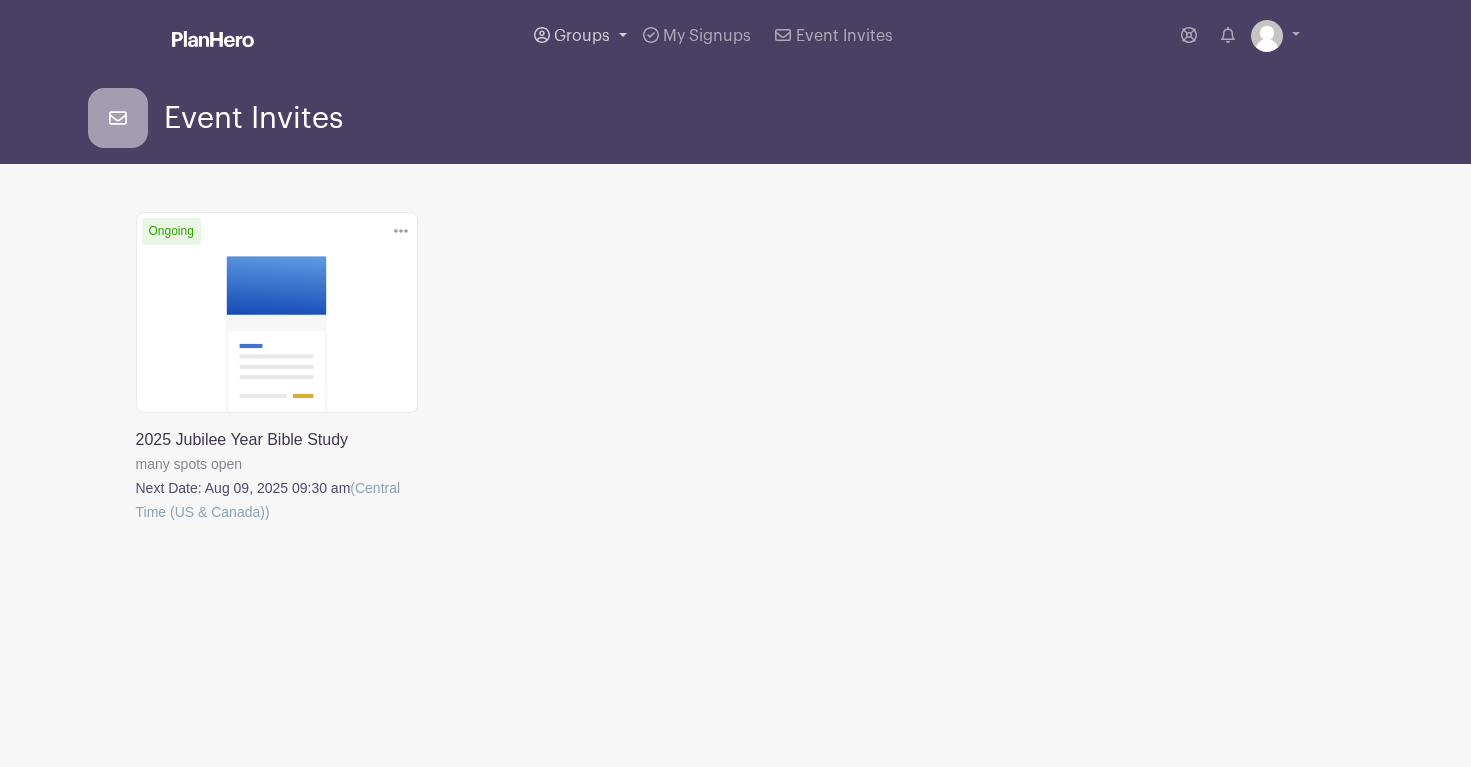 click on "Groups" at bounding box center [580, 36] 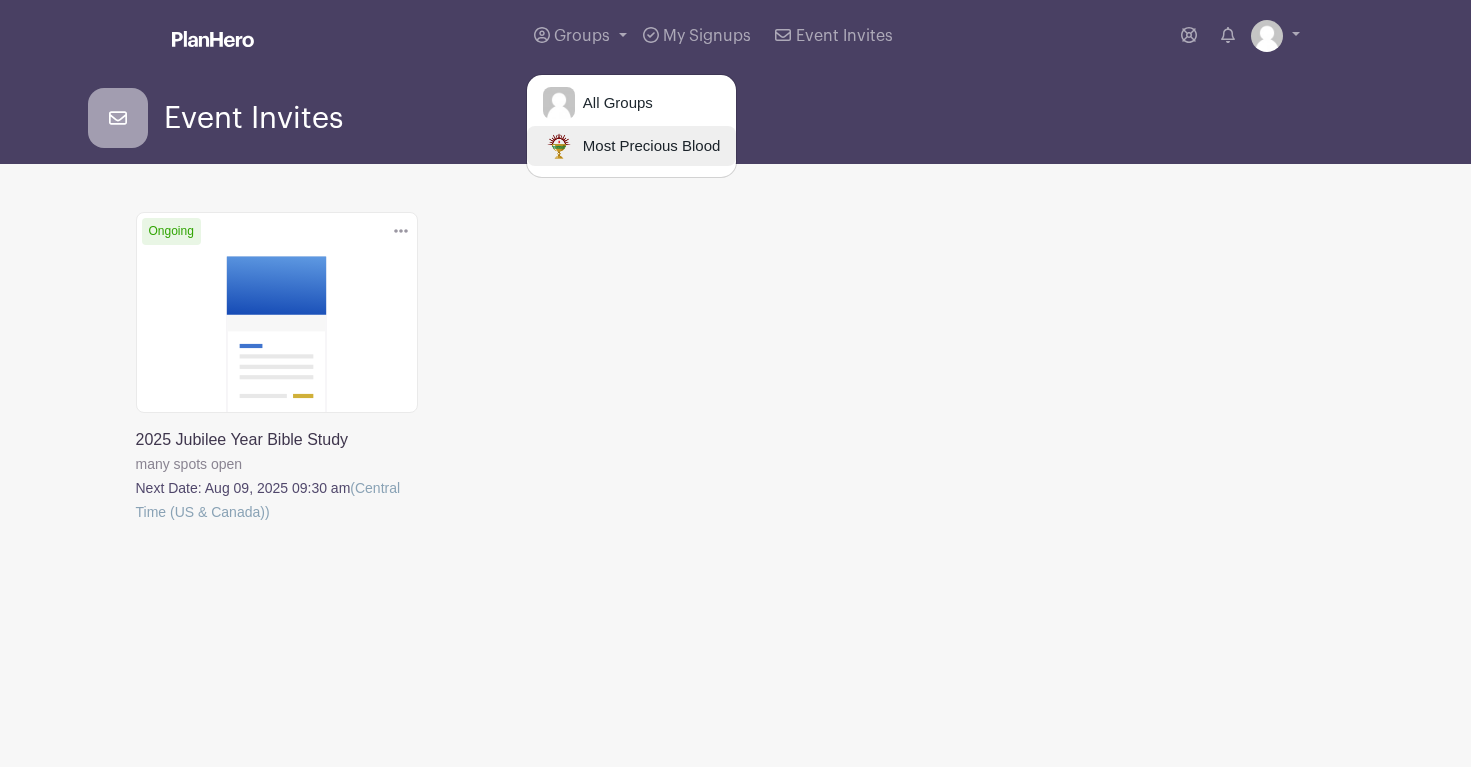click on "Most Precious Blood" at bounding box center [648, 146] 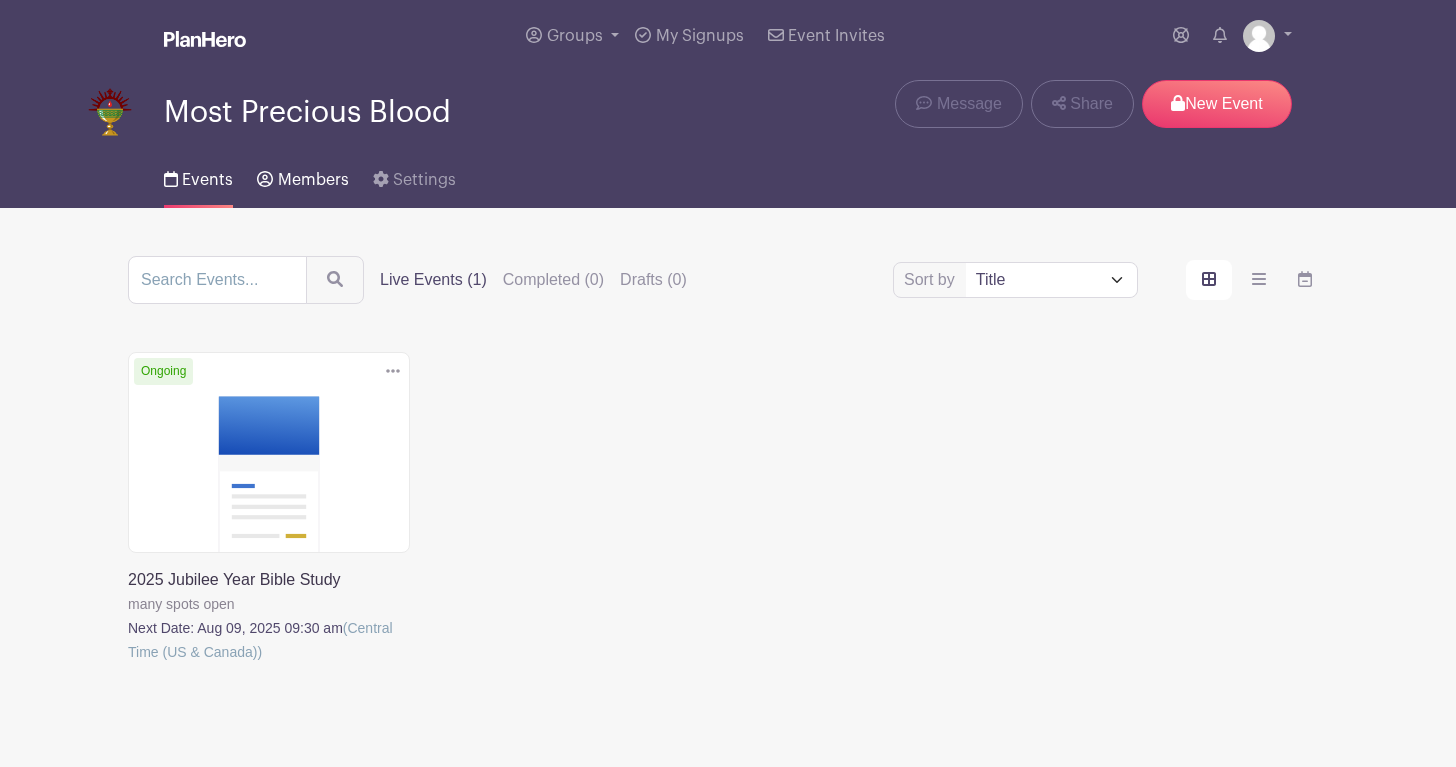 click on "Members" at bounding box center (313, 180) 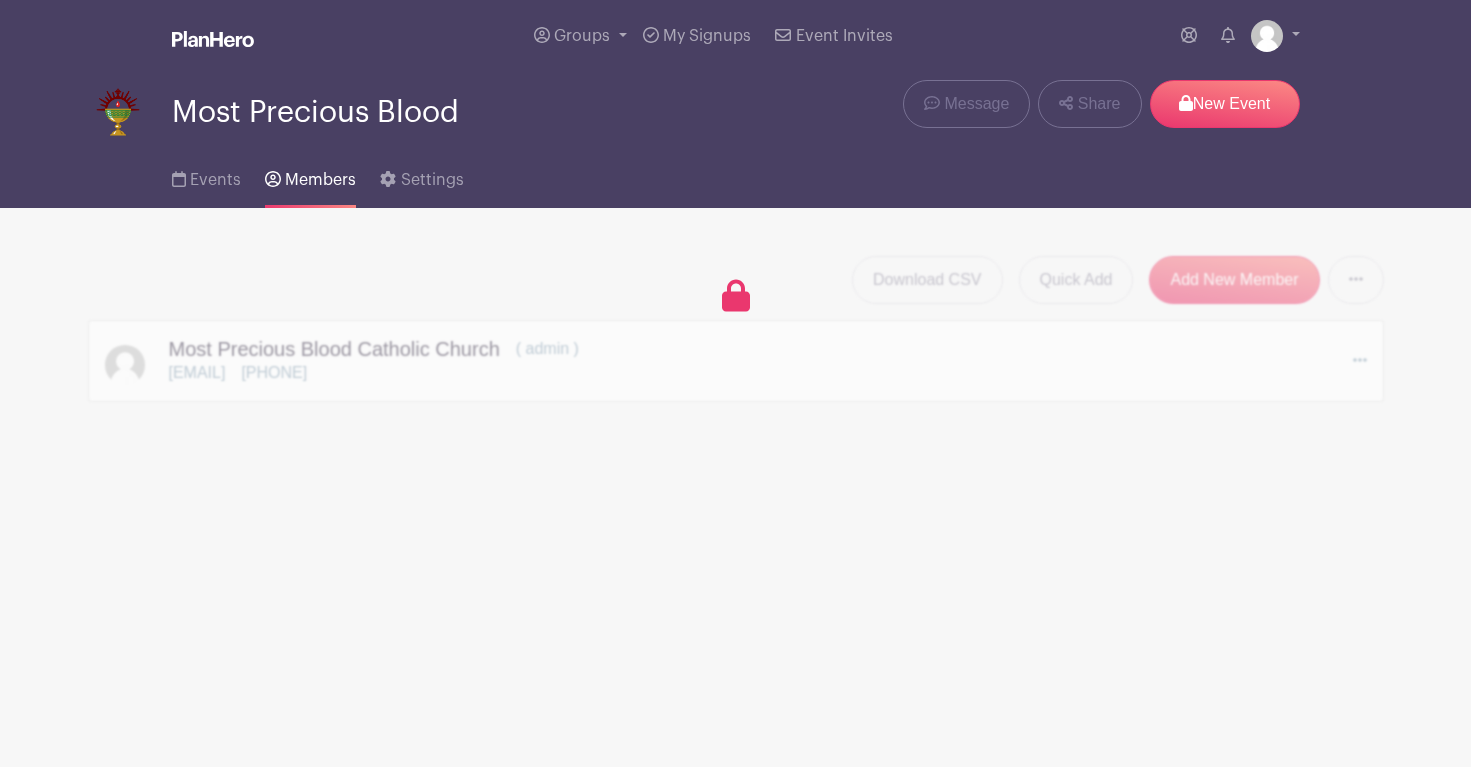 click on "Send Invitations to all Pending Members
Most Precious Blood Catholic Church
( admin )
[EMAIL]
[PHONE]
Edit" at bounding box center [736, 329] 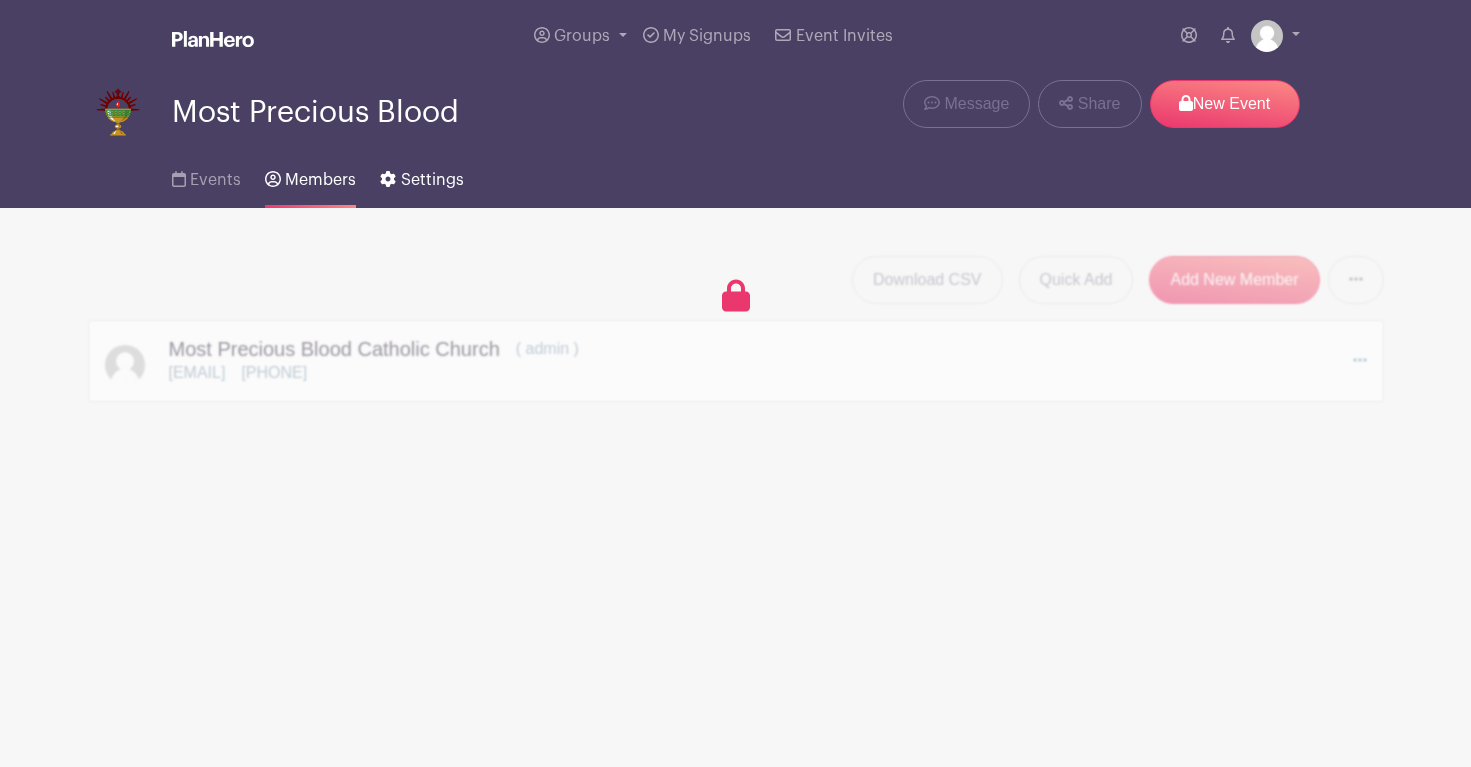 click on "Settings" at bounding box center [421, 176] 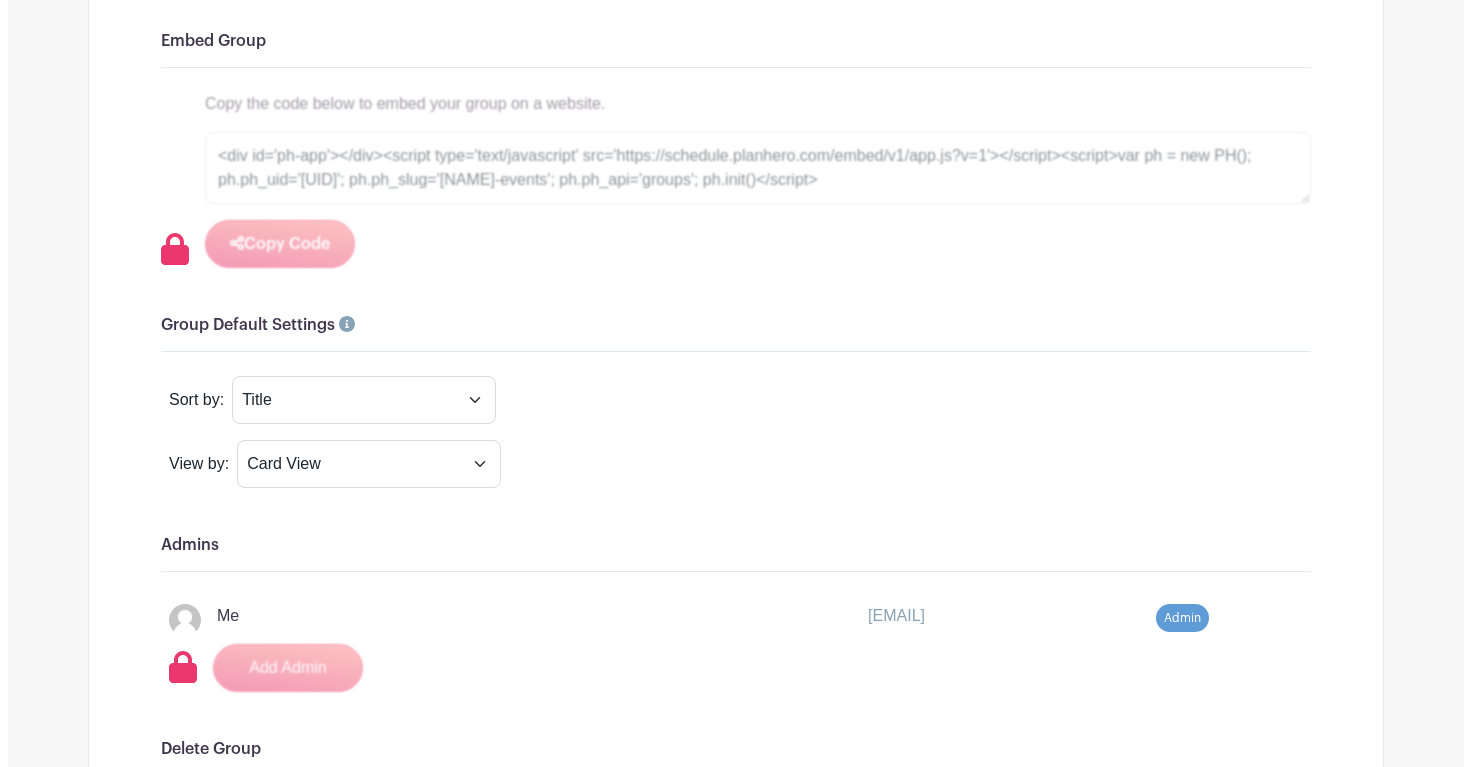 scroll, scrollTop: 0, scrollLeft: 0, axis: both 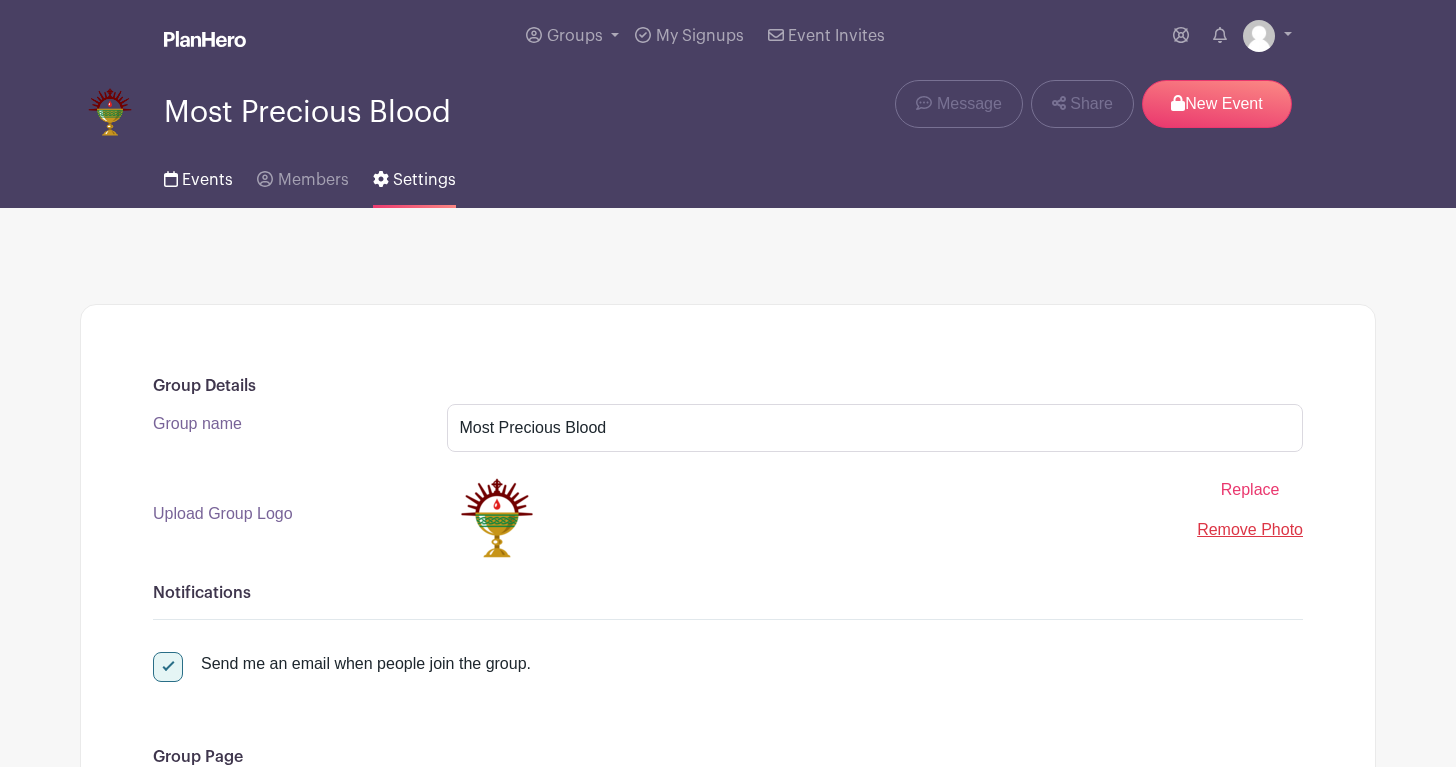 click on "Events" at bounding box center (207, 180) 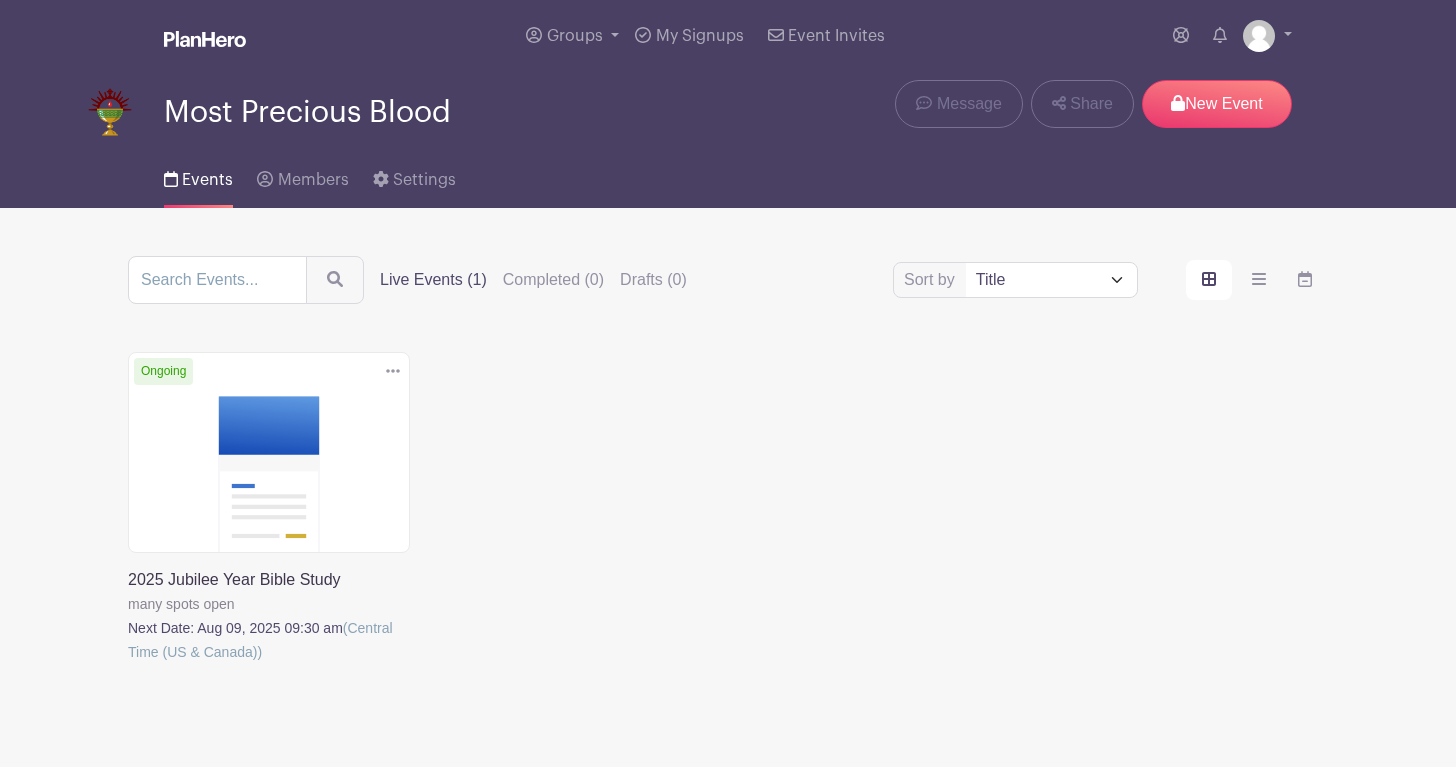 click at bounding box center (128, 664) 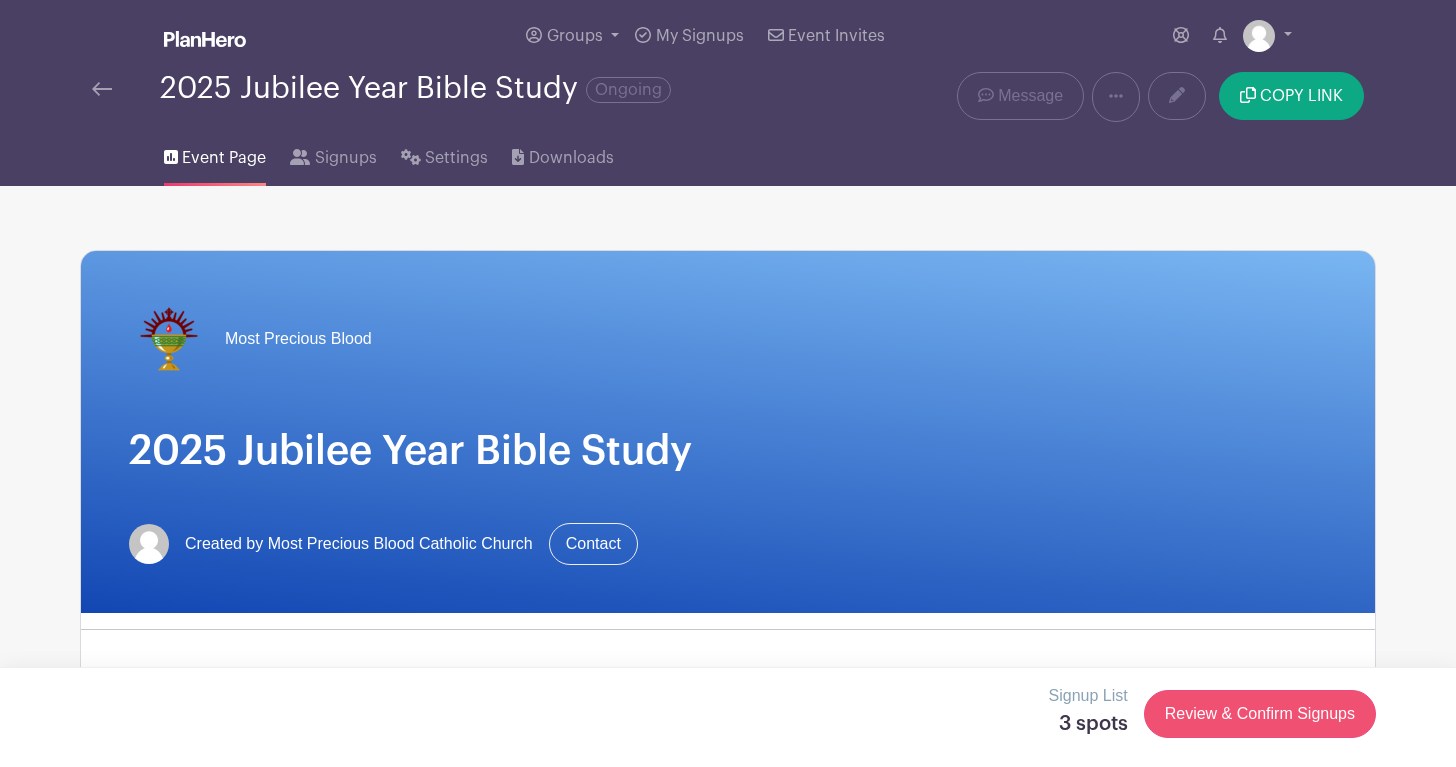 click on "Review & Confirm Signups" at bounding box center [1260, 714] 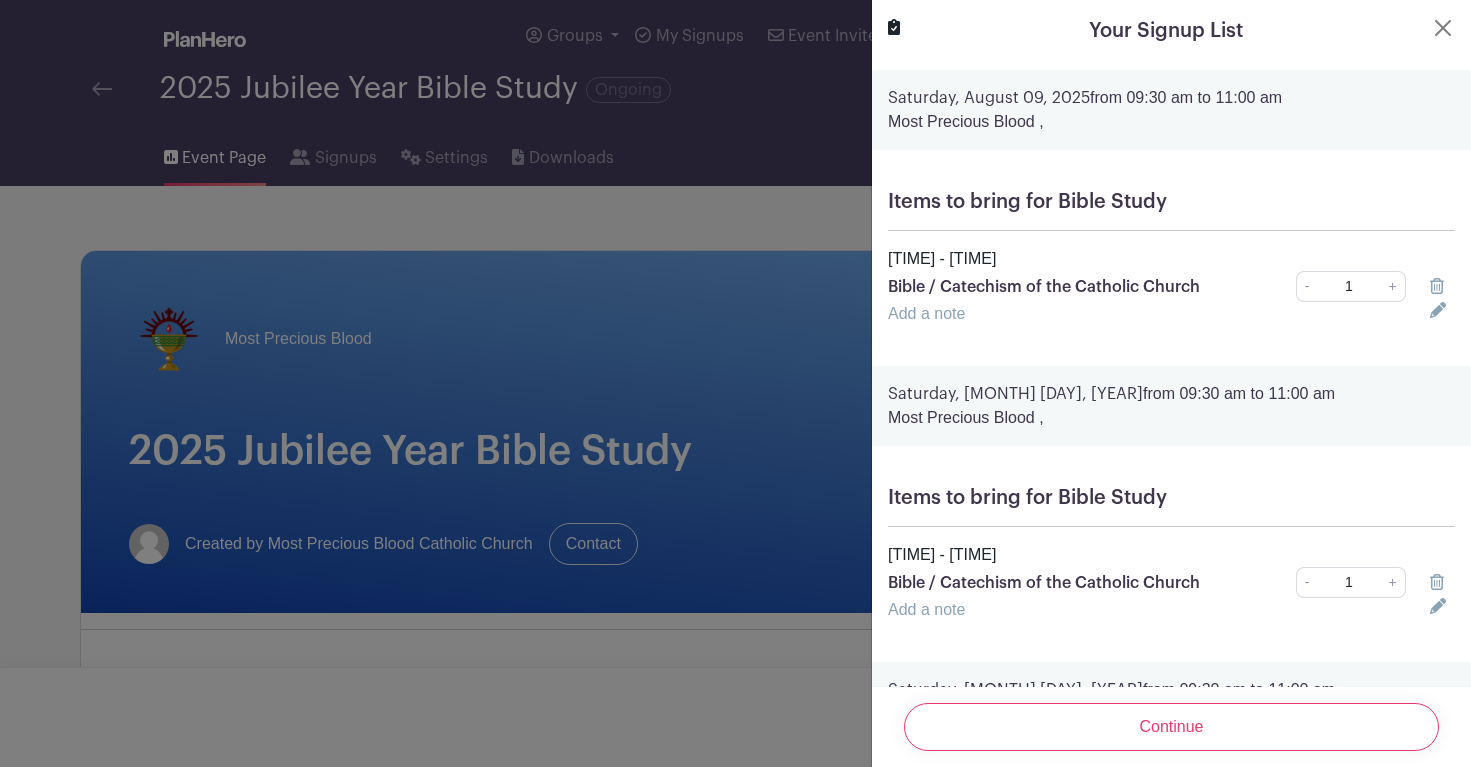 click 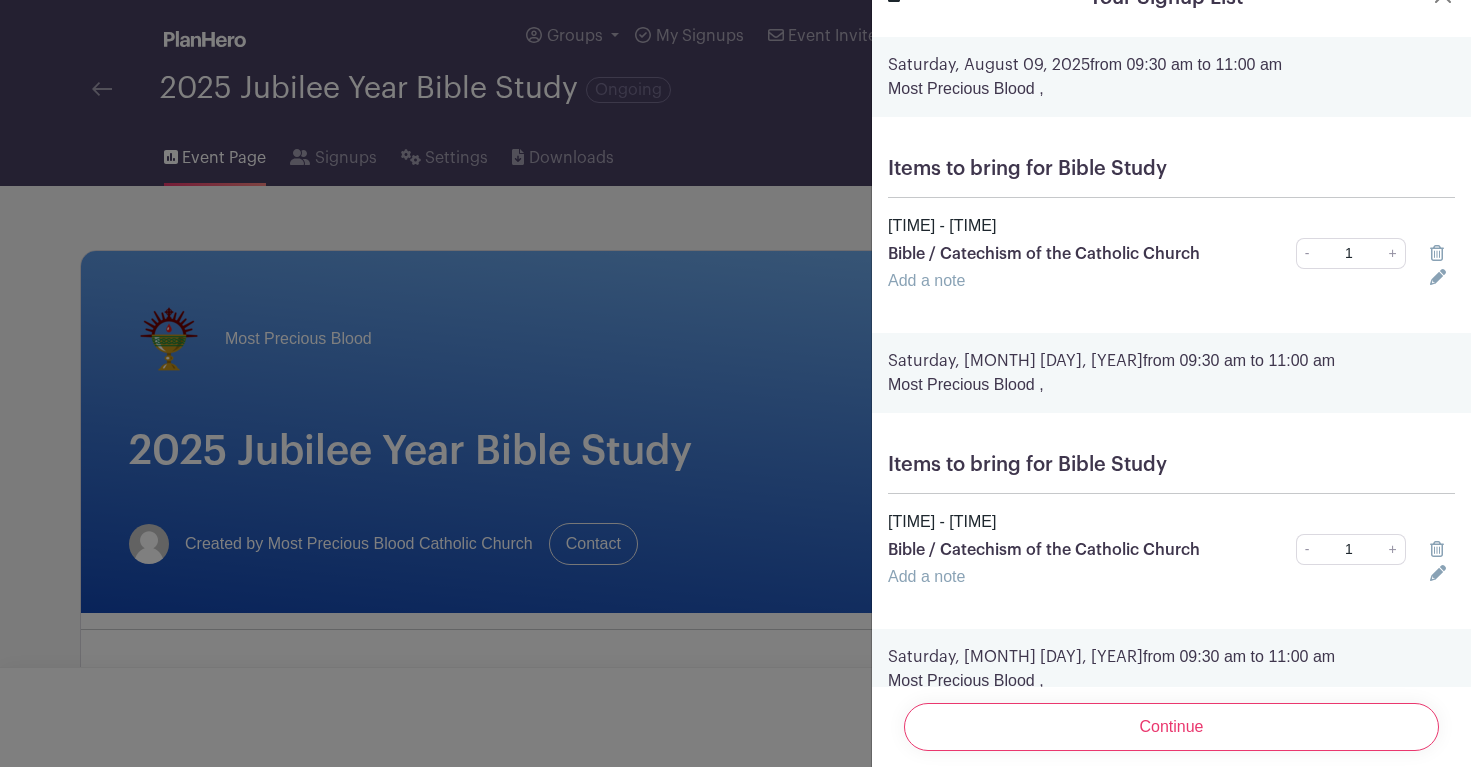 scroll, scrollTop: 297, scrollLeft: 0, axis: vertical 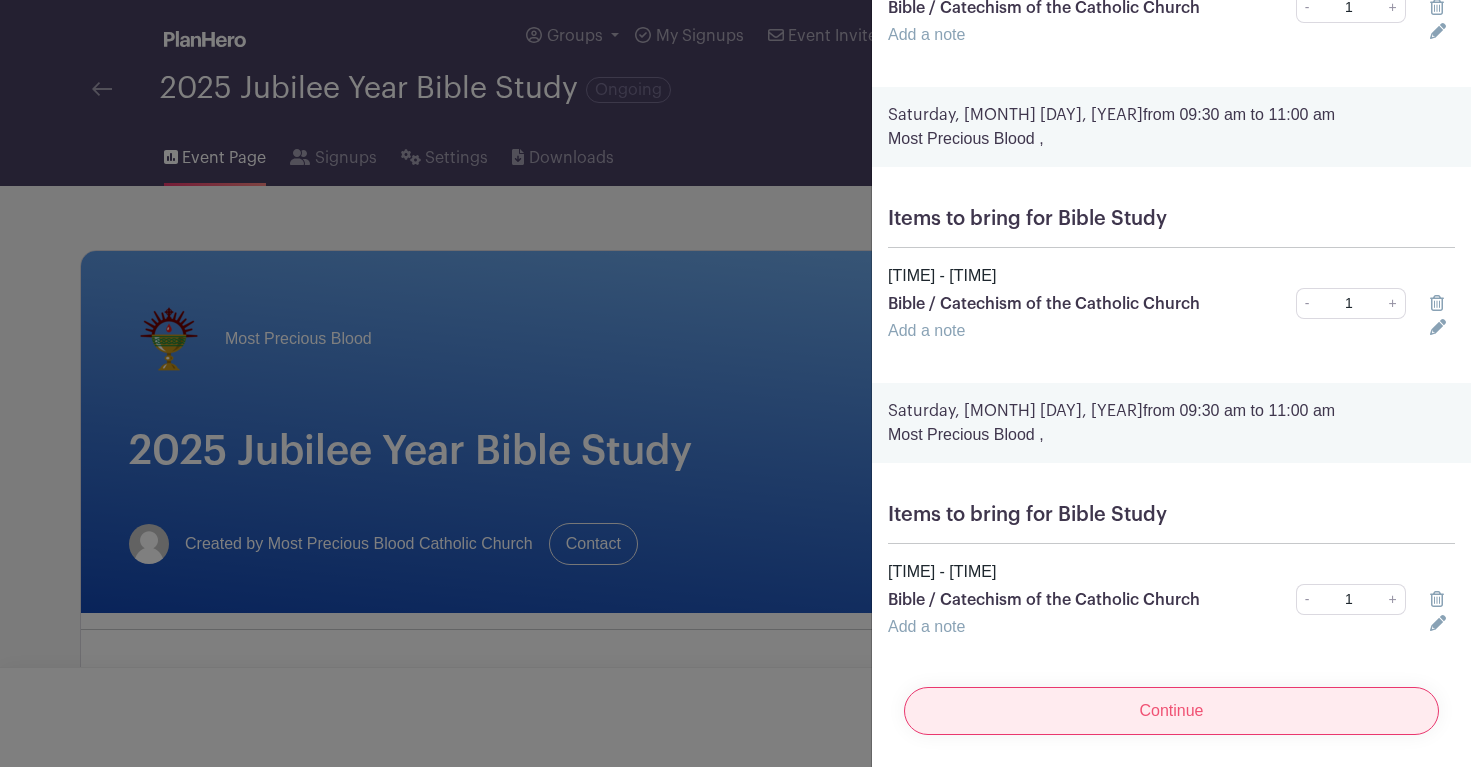 click on "Continue" at bounding box center [1171, 711] 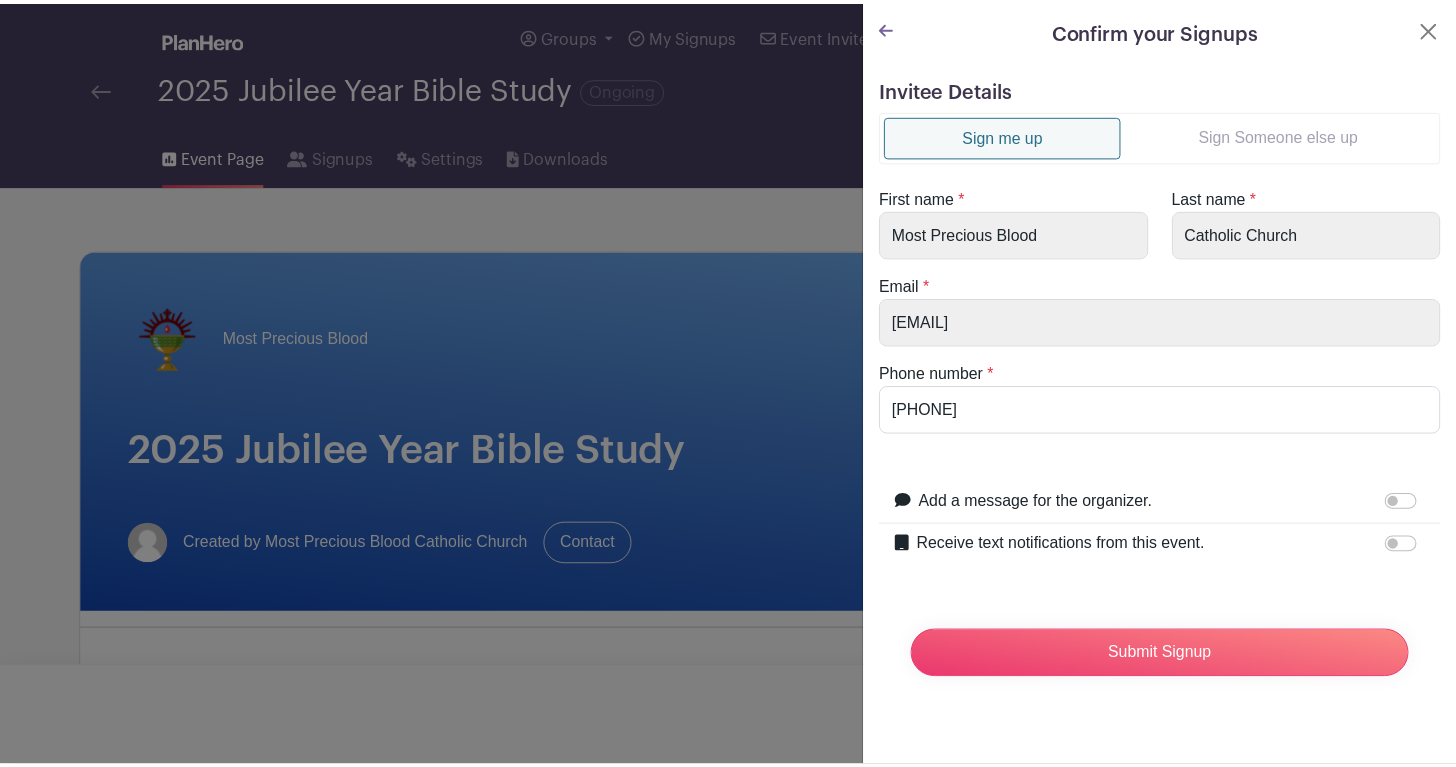 scroll, scrollTop: 0, scrollLeft: 0, axis: both 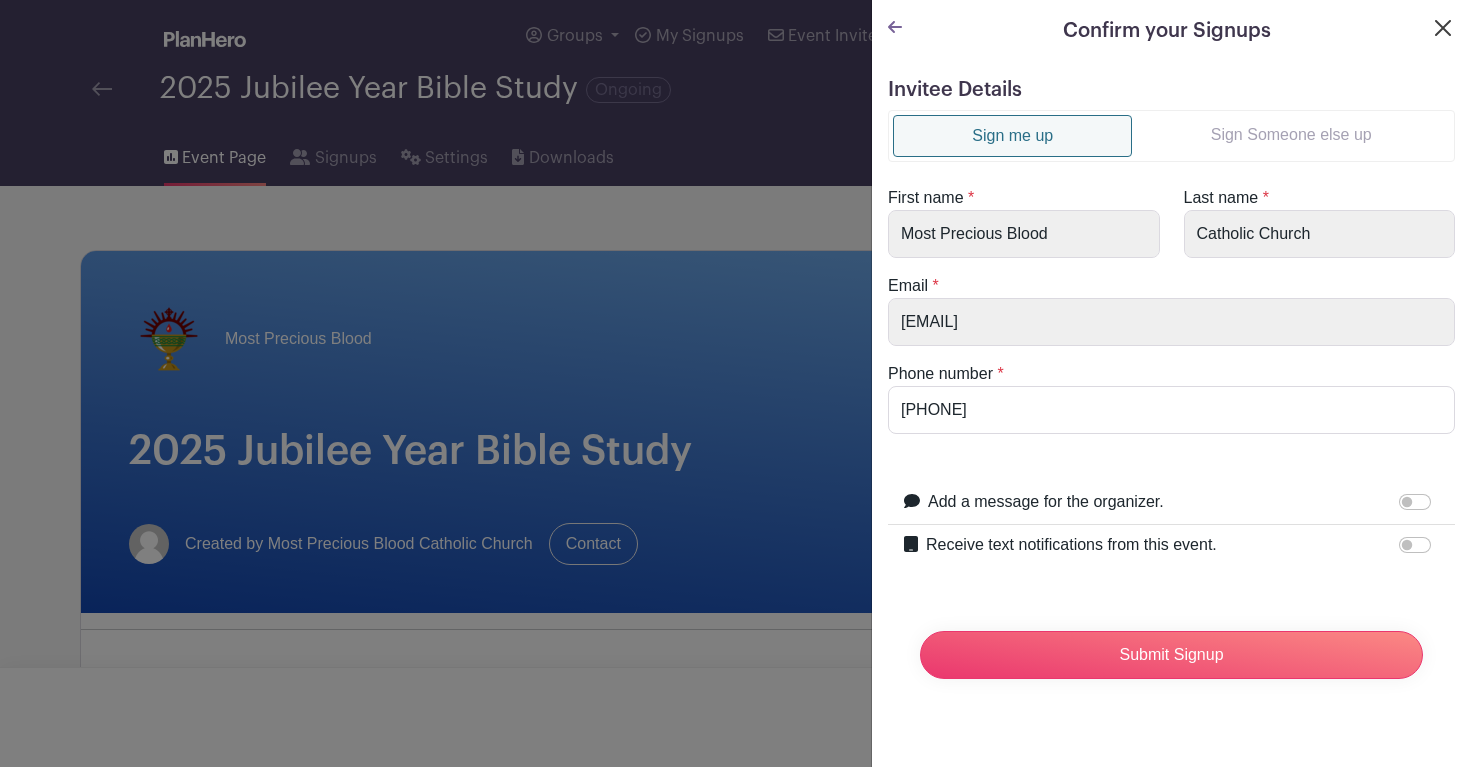 click at bounding box center [1443, 28] 